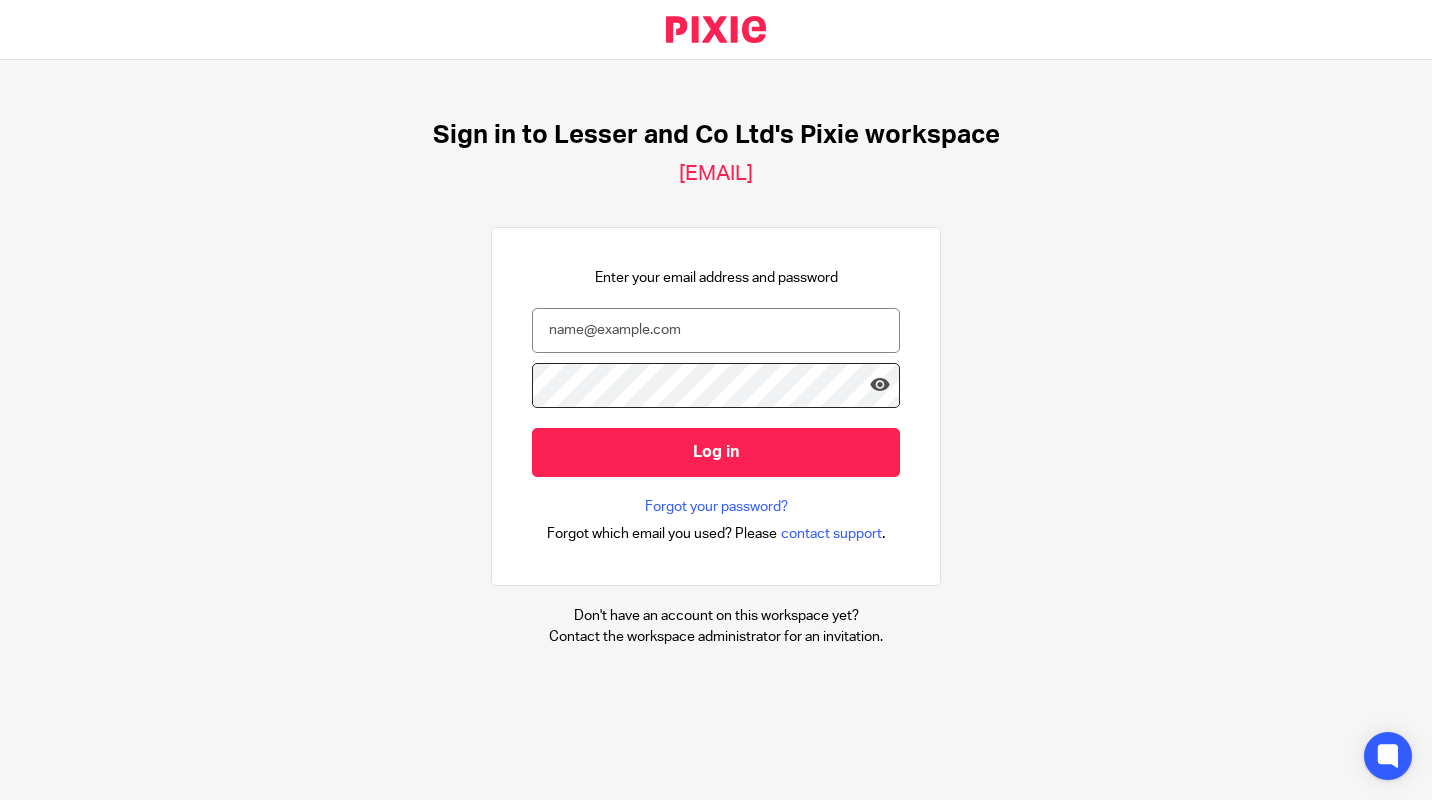 scroll, scrollTop: 0, scrollLeft: 0, axis: both 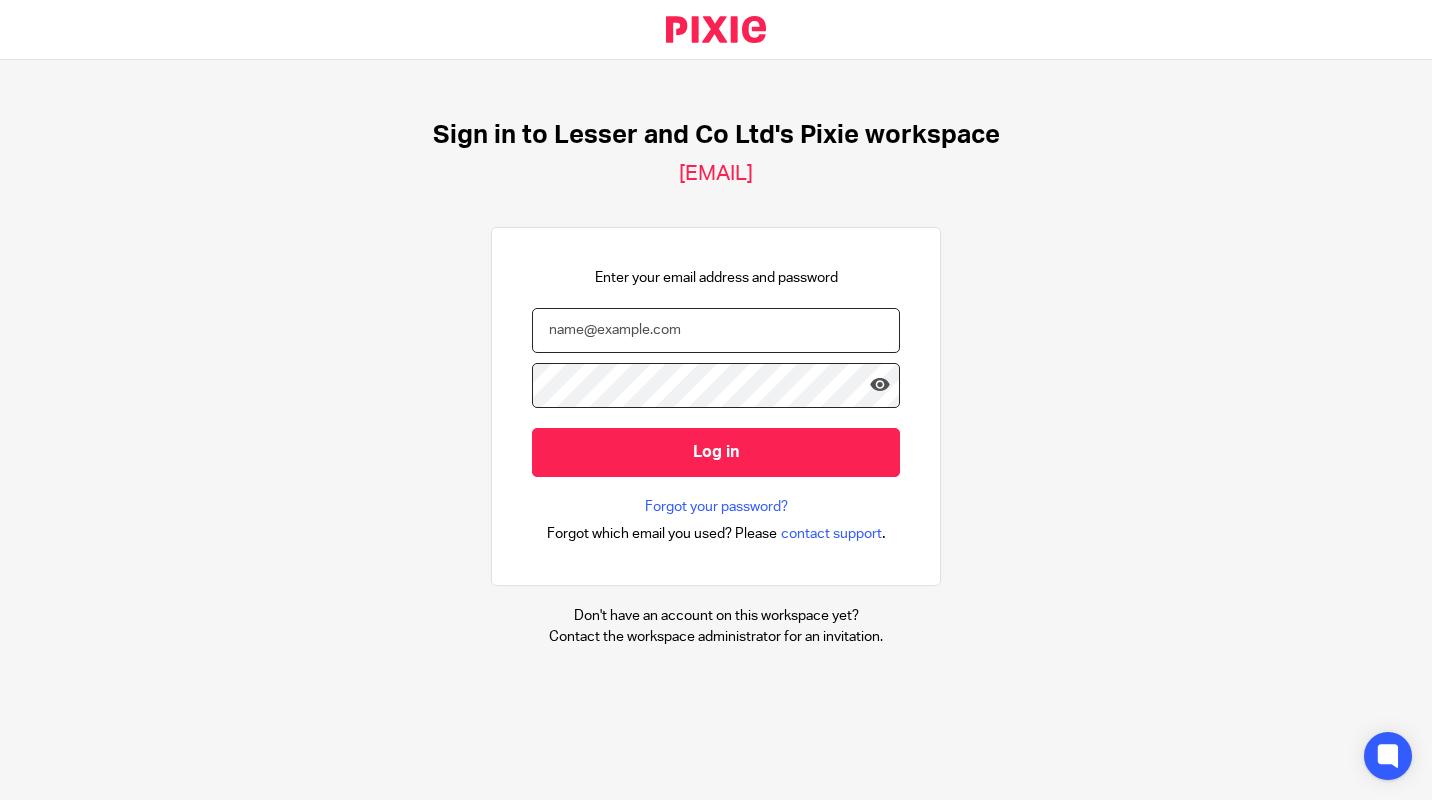 click at bounding box center (716, 330) 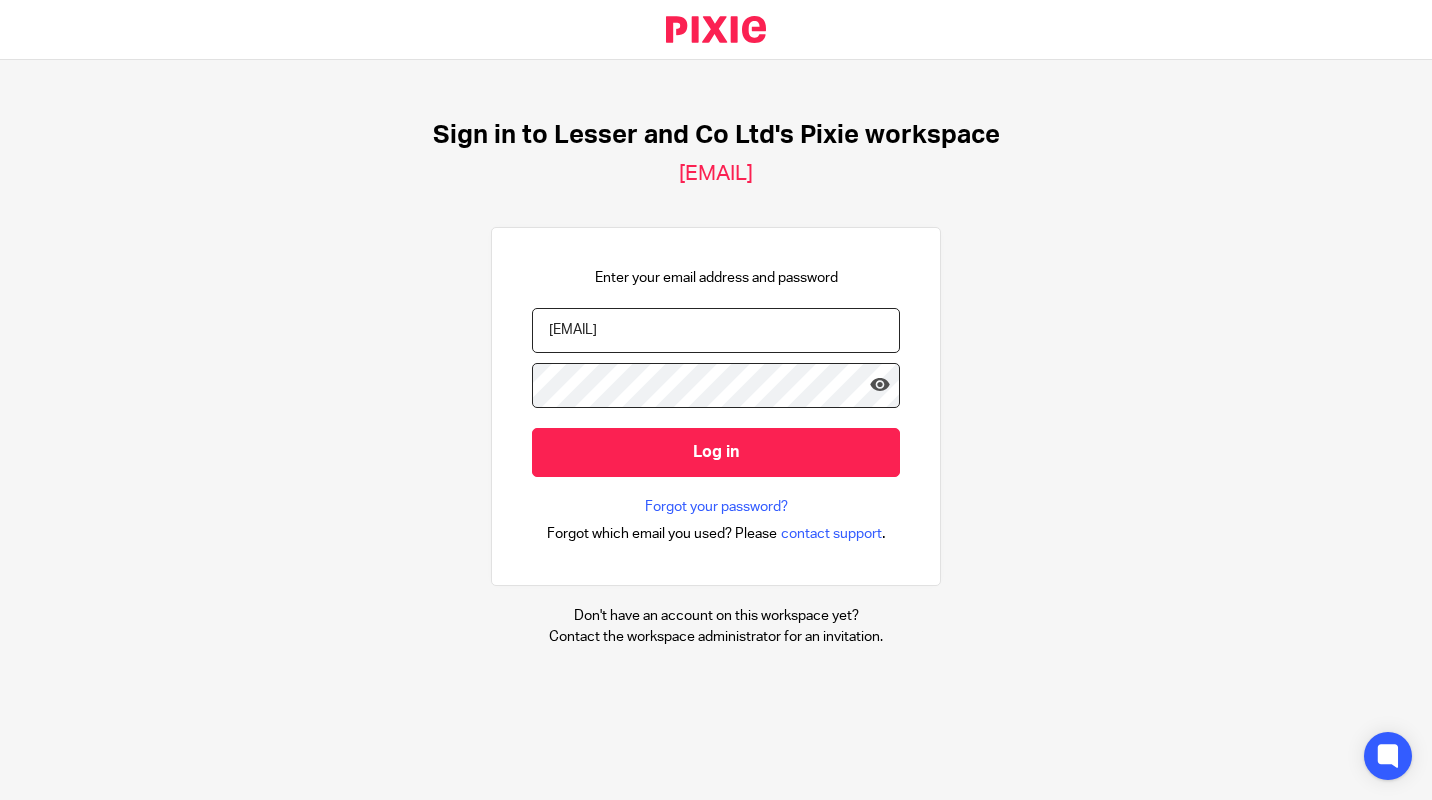 type on "keith@lesserandco.com" 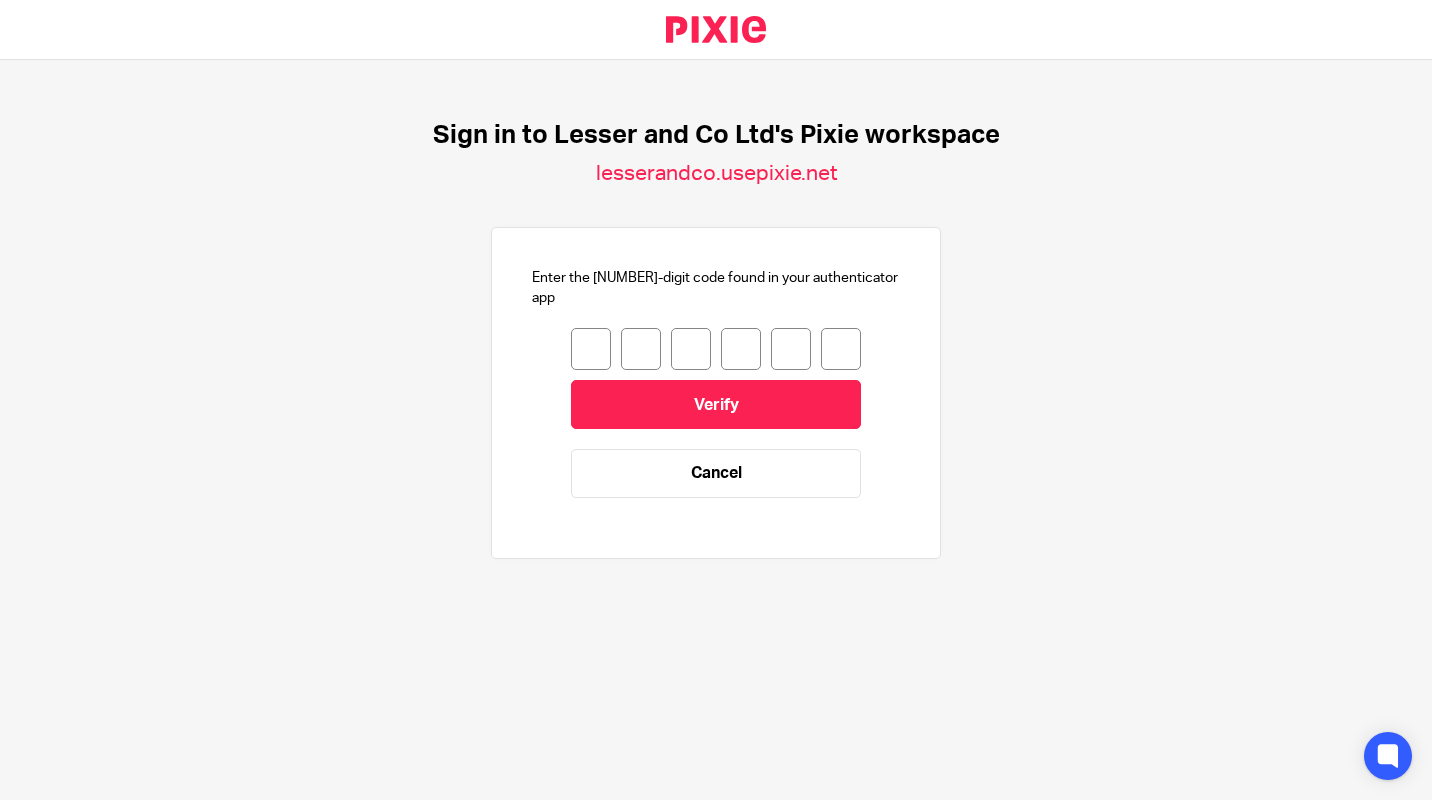 scroll, scrollTop: 0, scrollLeft: 0, axis: both 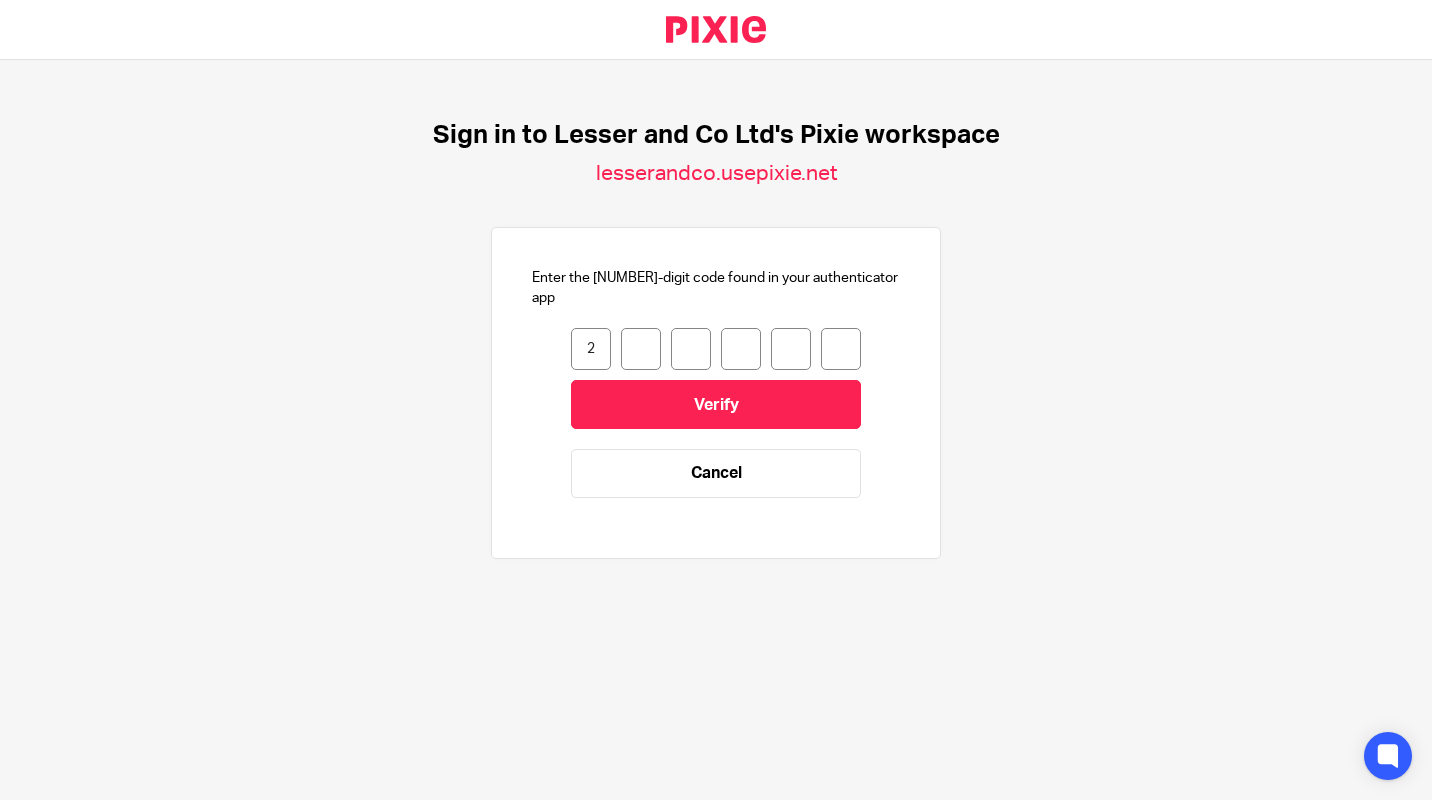 type on "7" 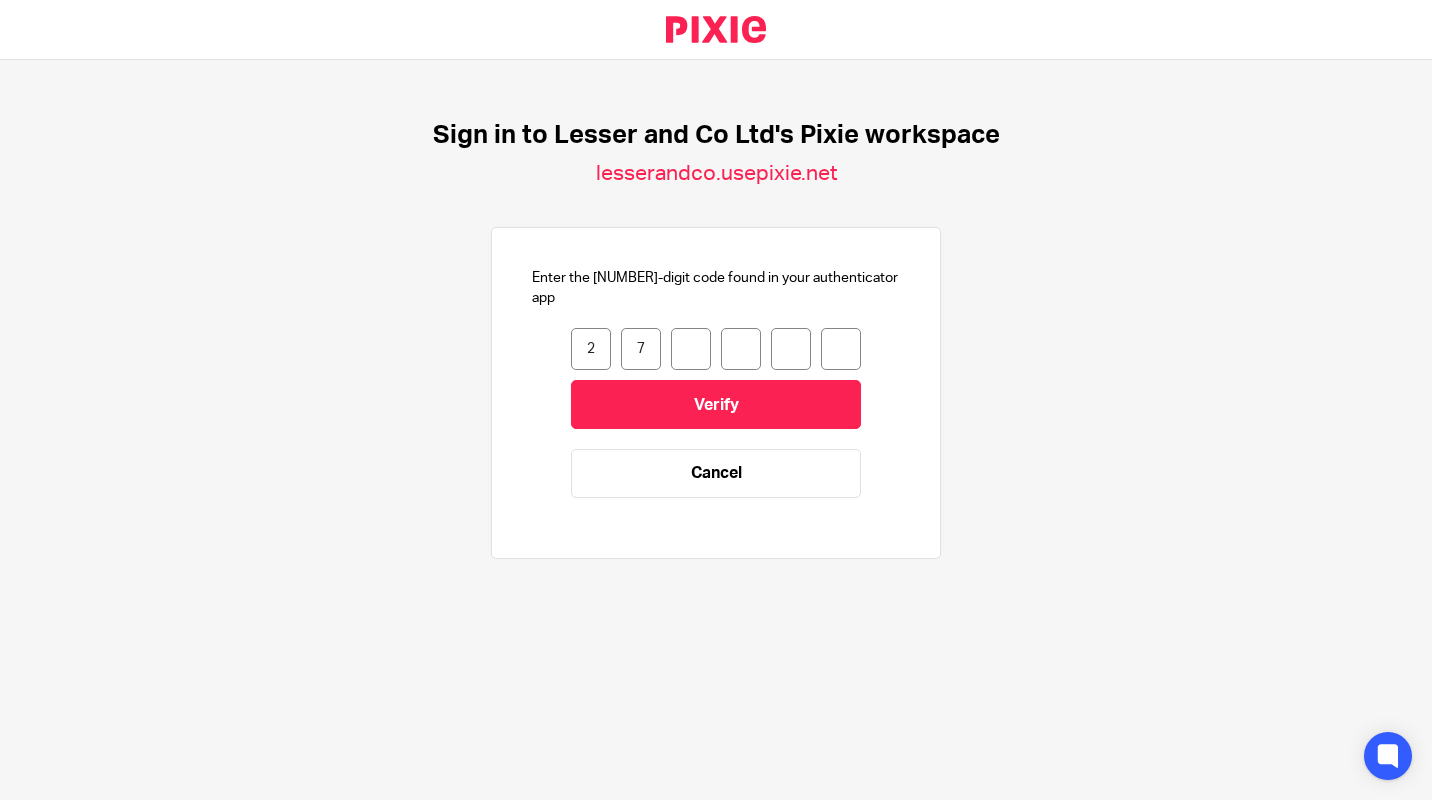 type on "5" 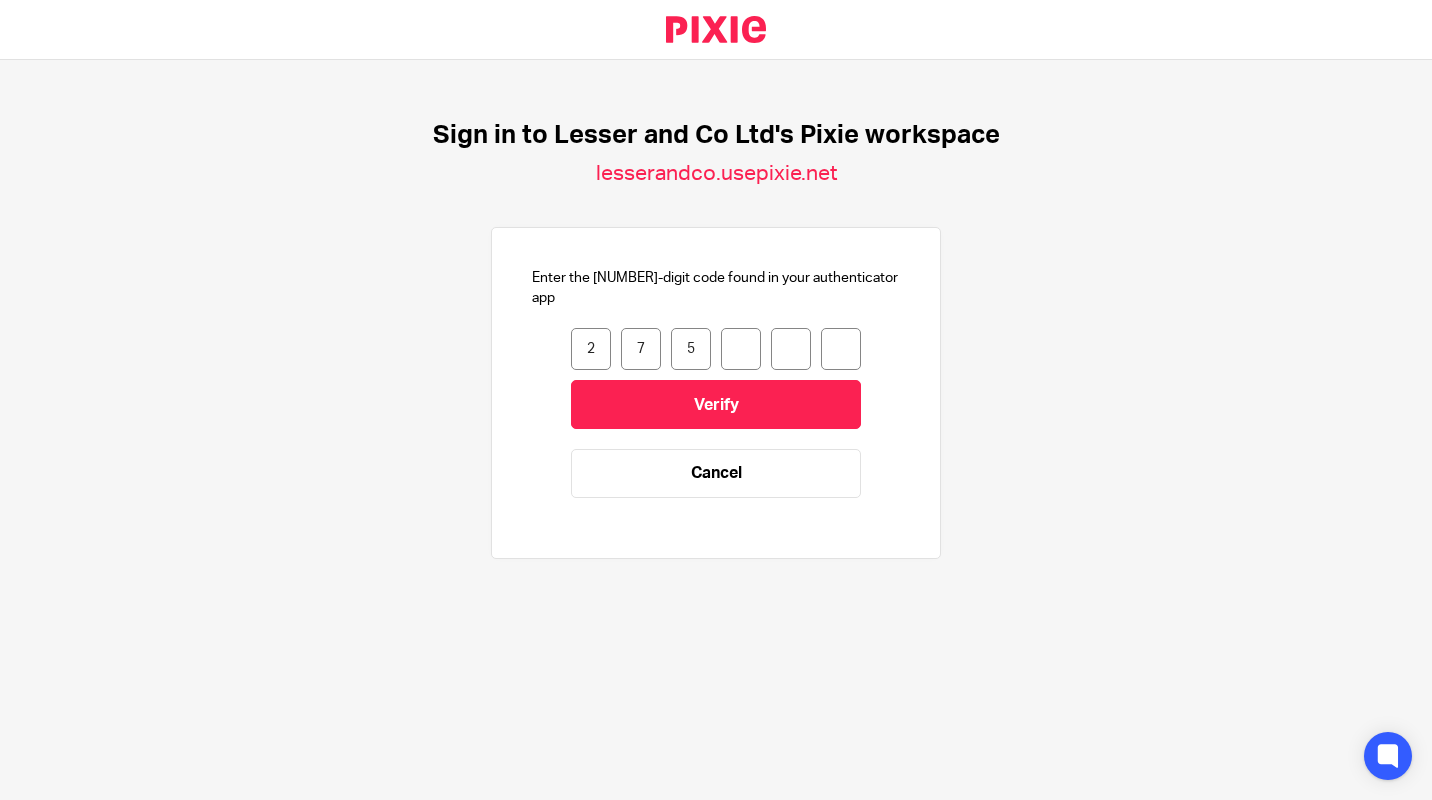 type on "1" 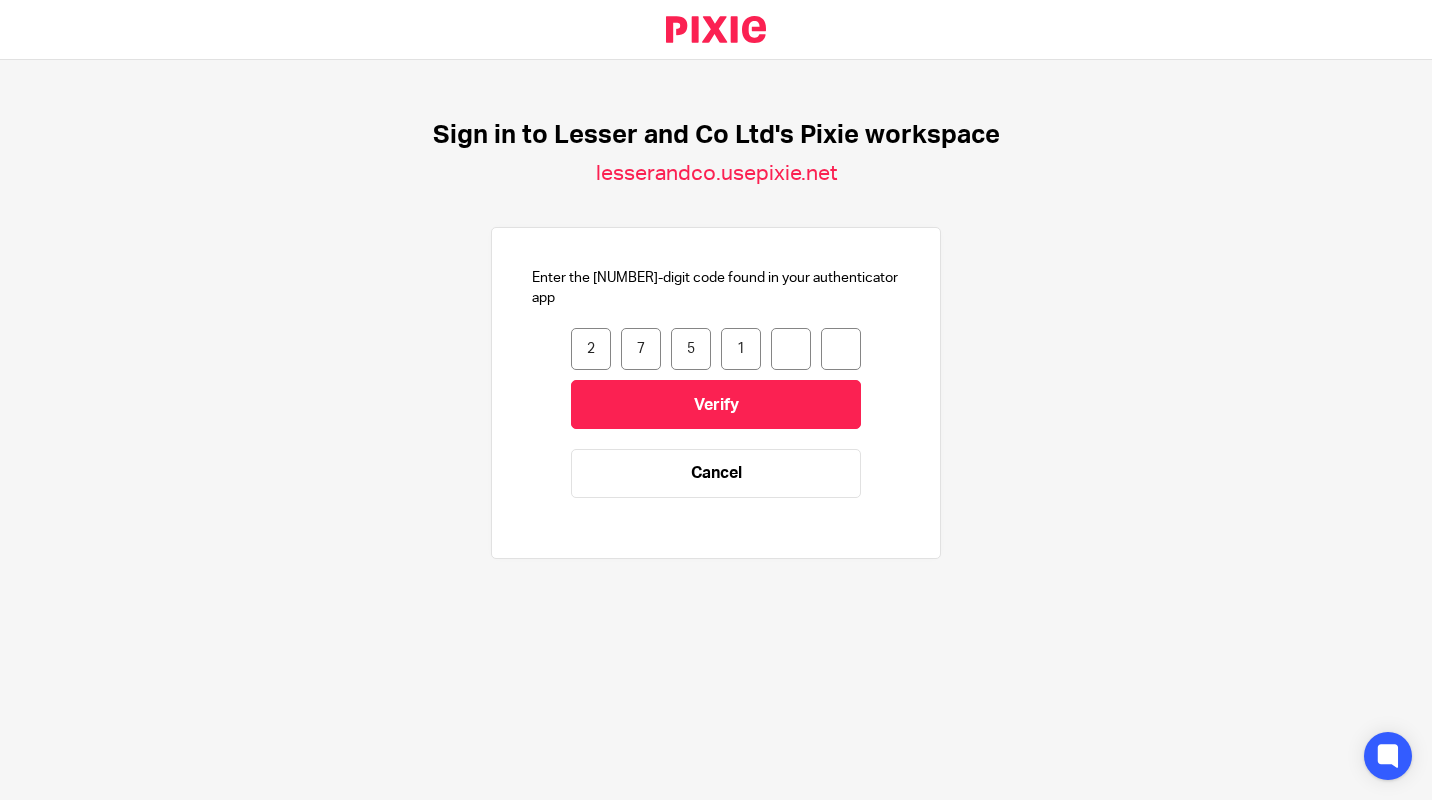 type on "4" 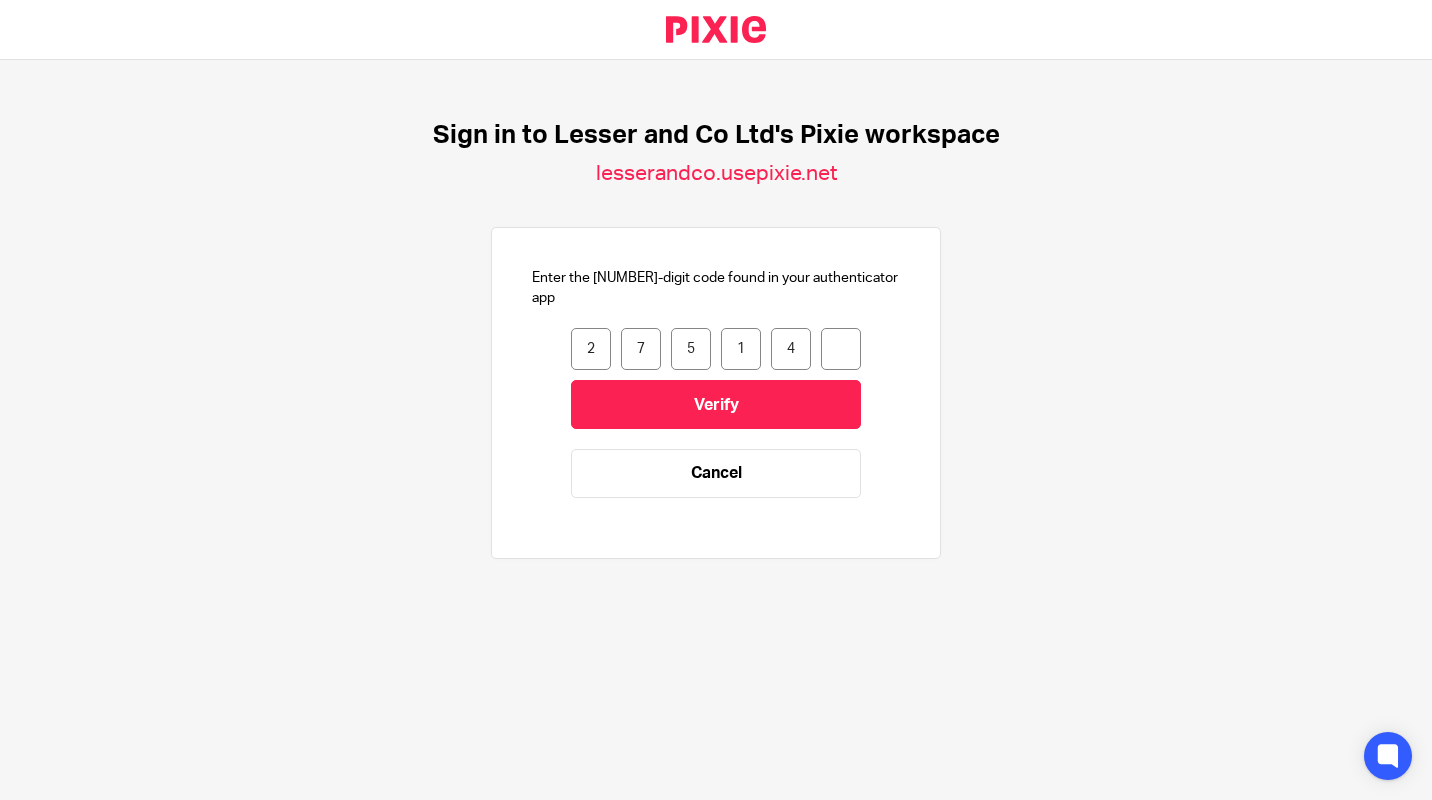 type on "8" 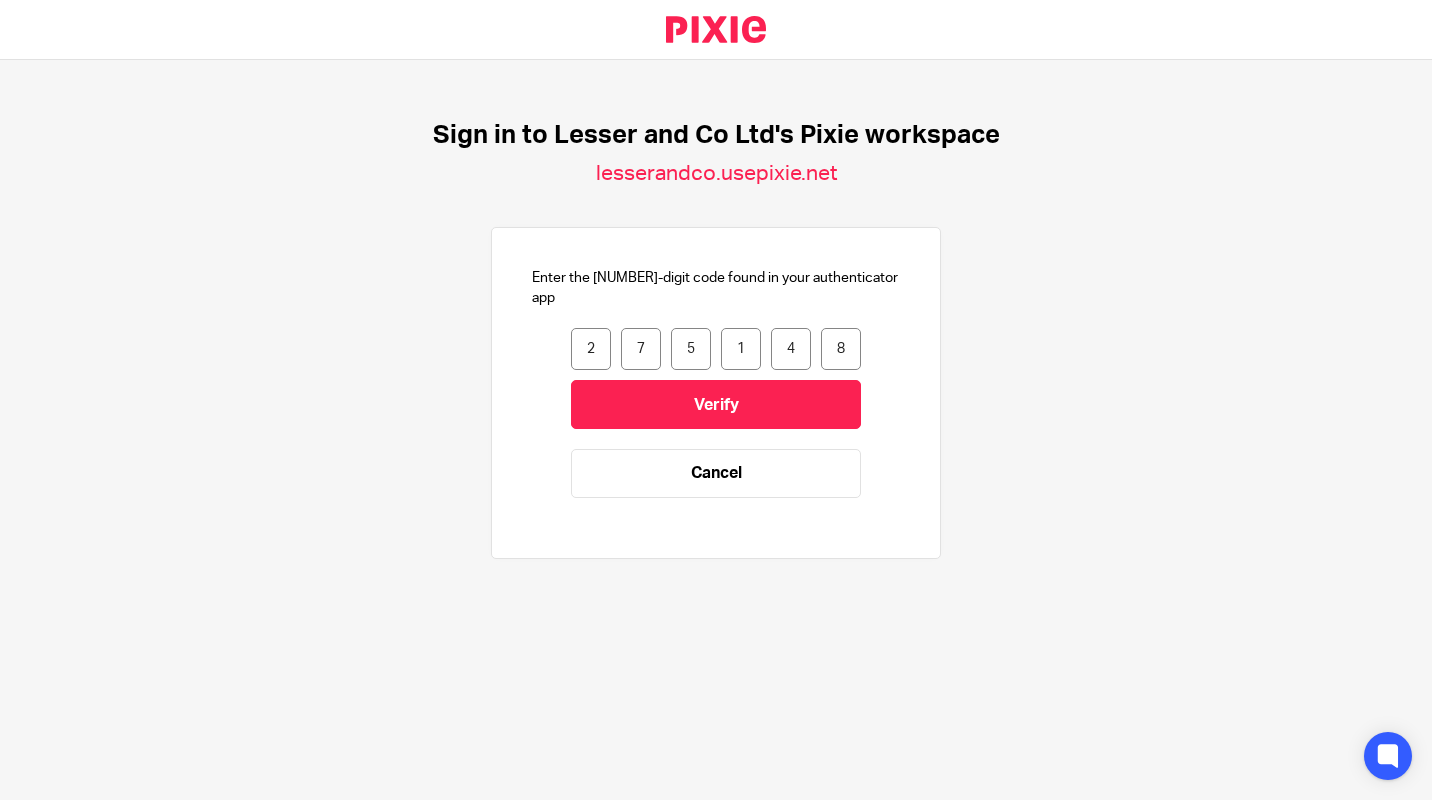 click on "Verify" at bounding box center (716, 404) 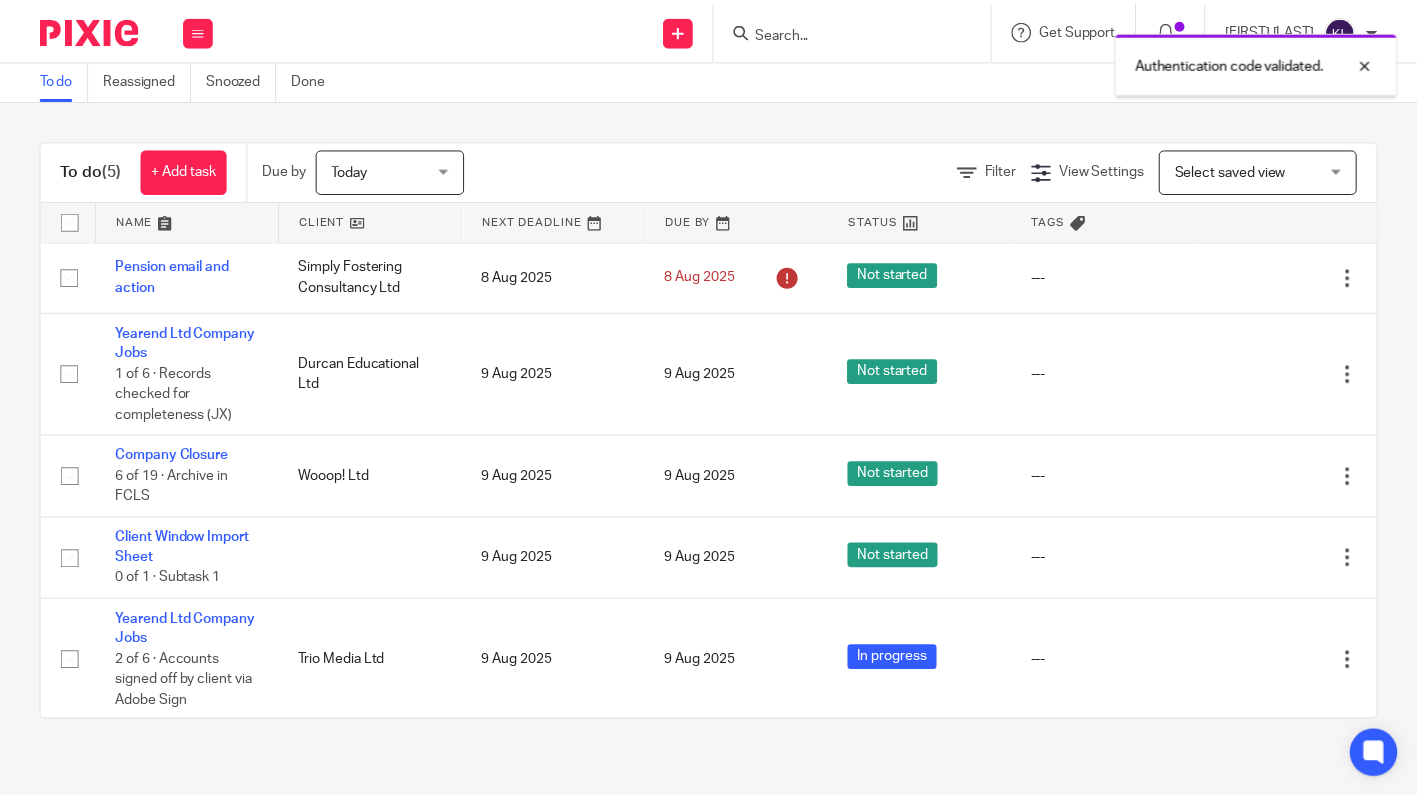 scroll, scrollTop: 0, scrollLeft: 0, axis: both 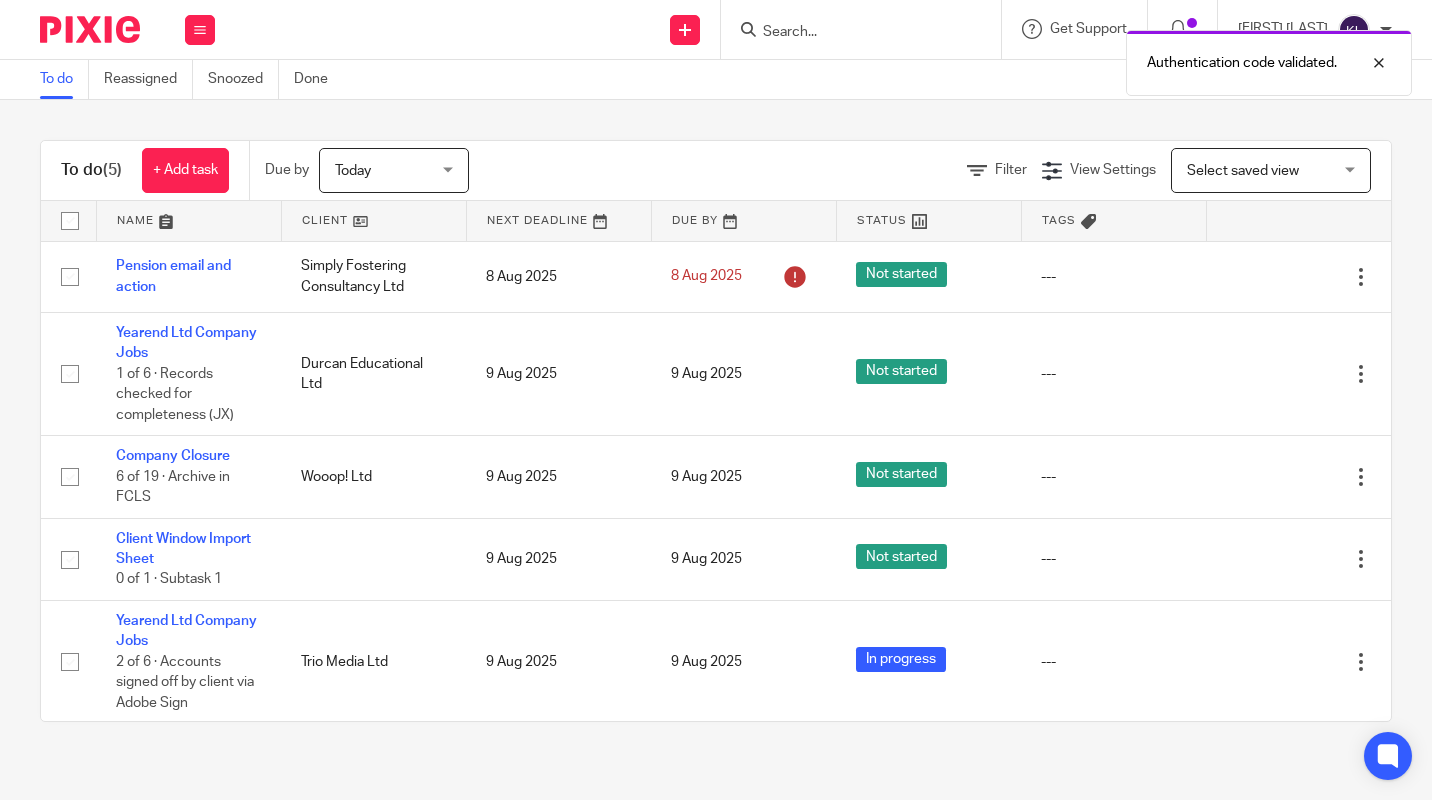 click on "8 Aug 2025" at bounding box center [716, 276] 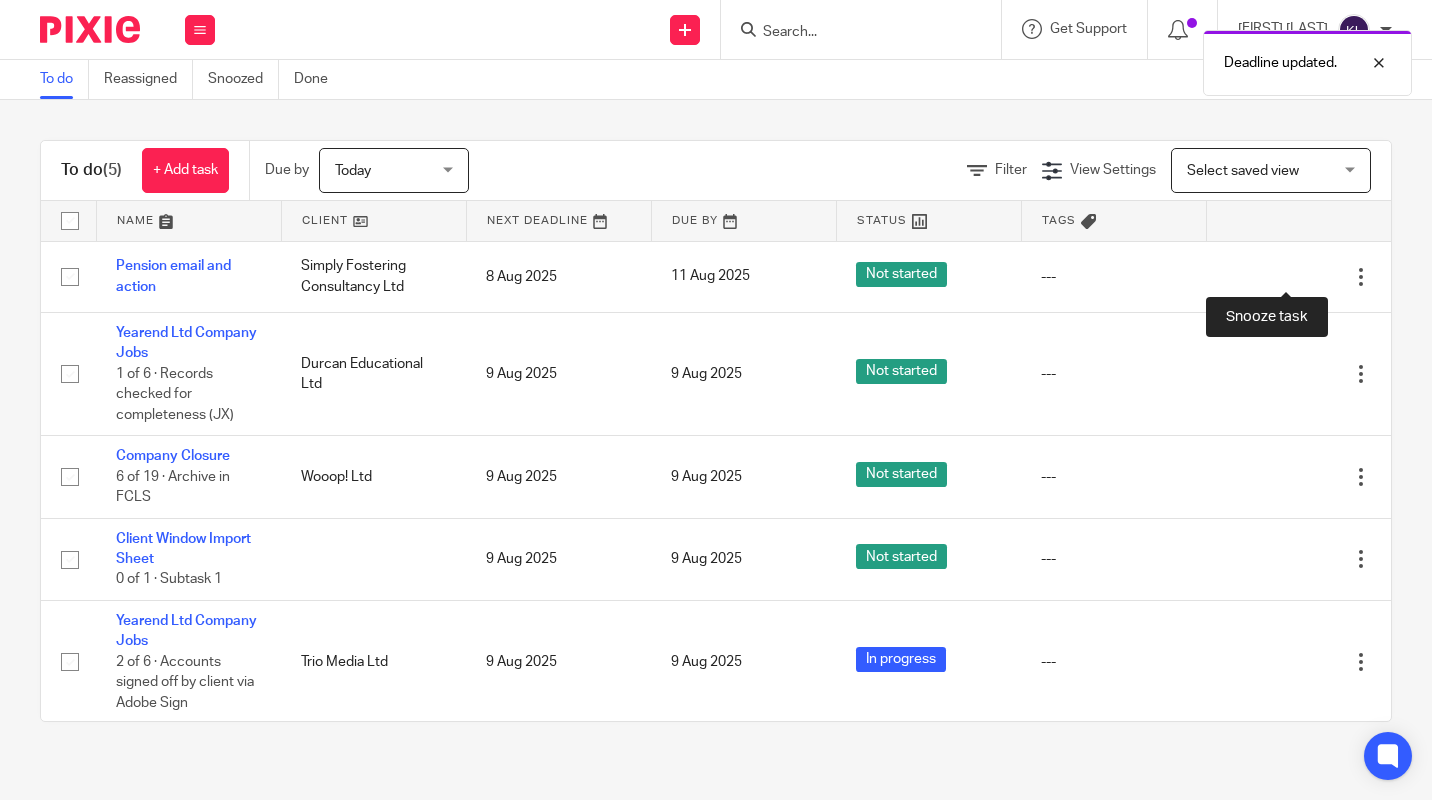 click at bounding box center [1326, 277] 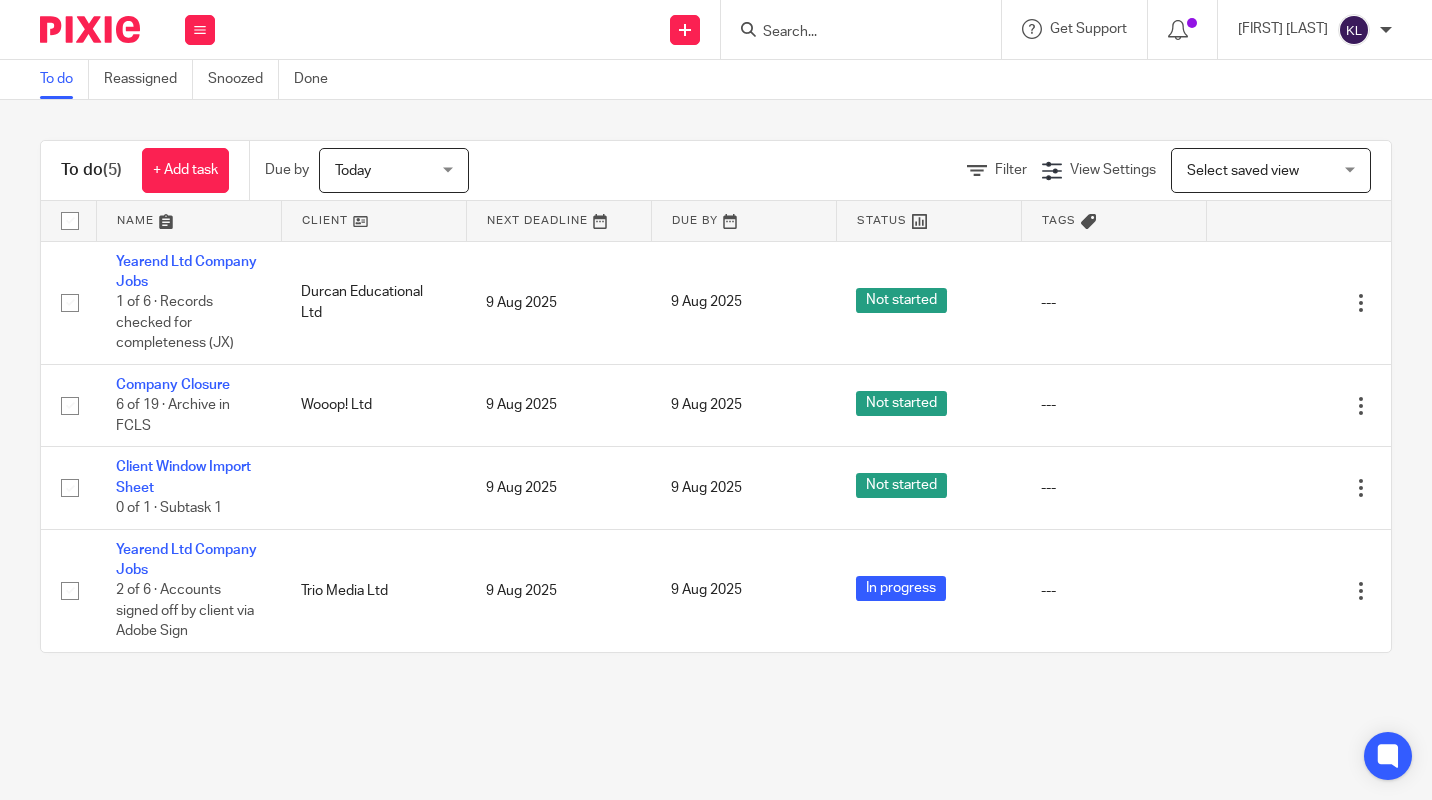 click on "9 Aug 2025" at bounding box center (716, 590) 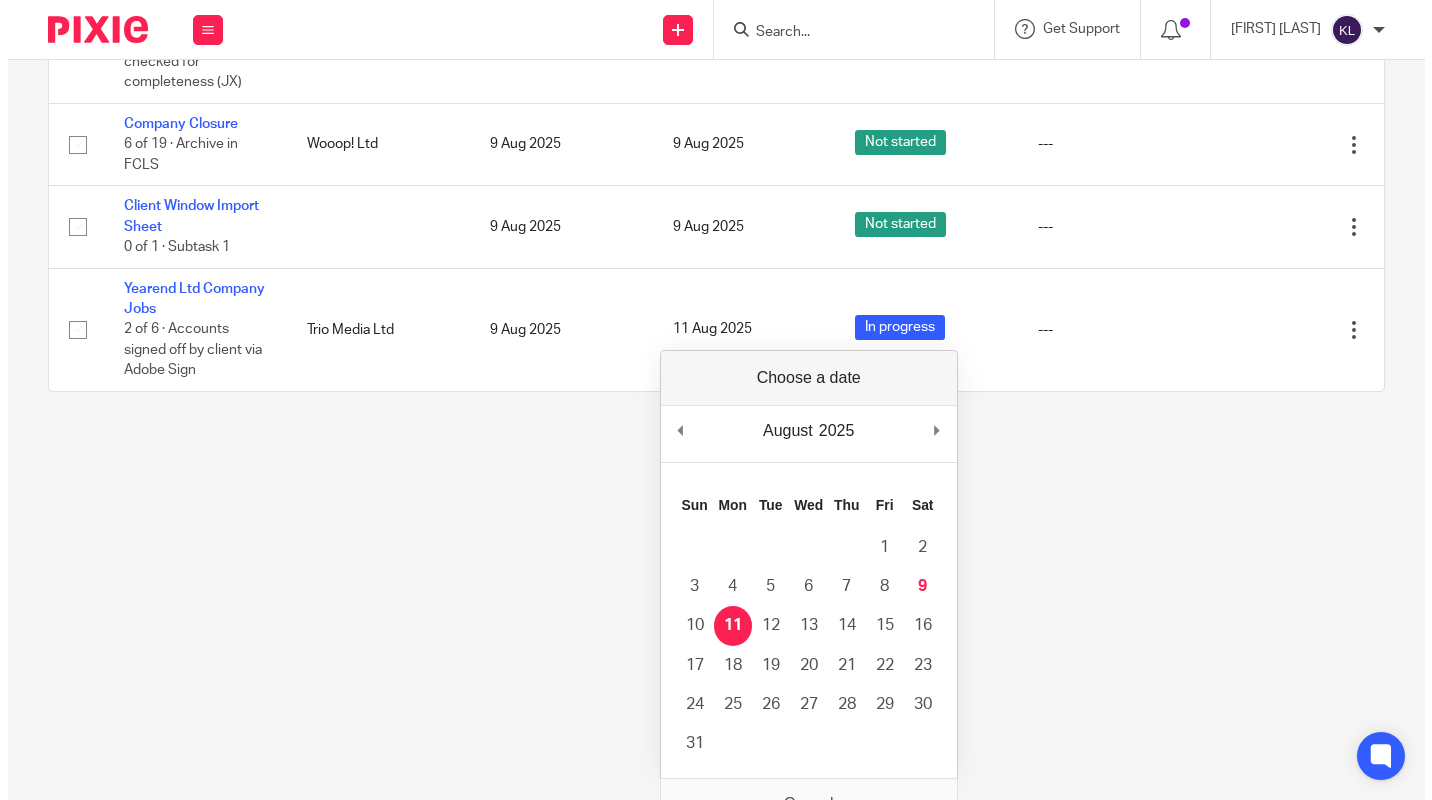 scroll, scrollTop: 0, scrollLeft: 0, axis: both 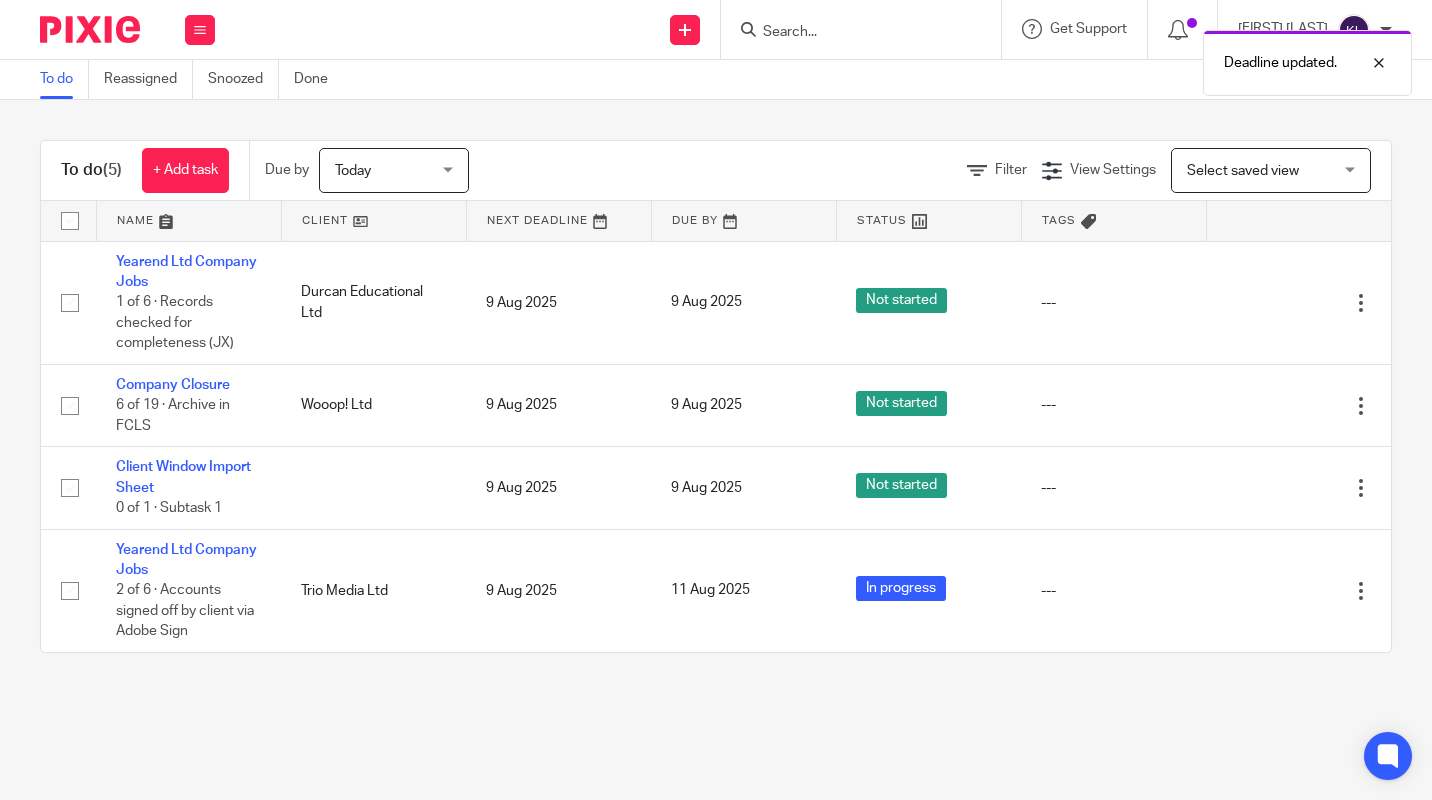 click at bounding box center (1291, 591) 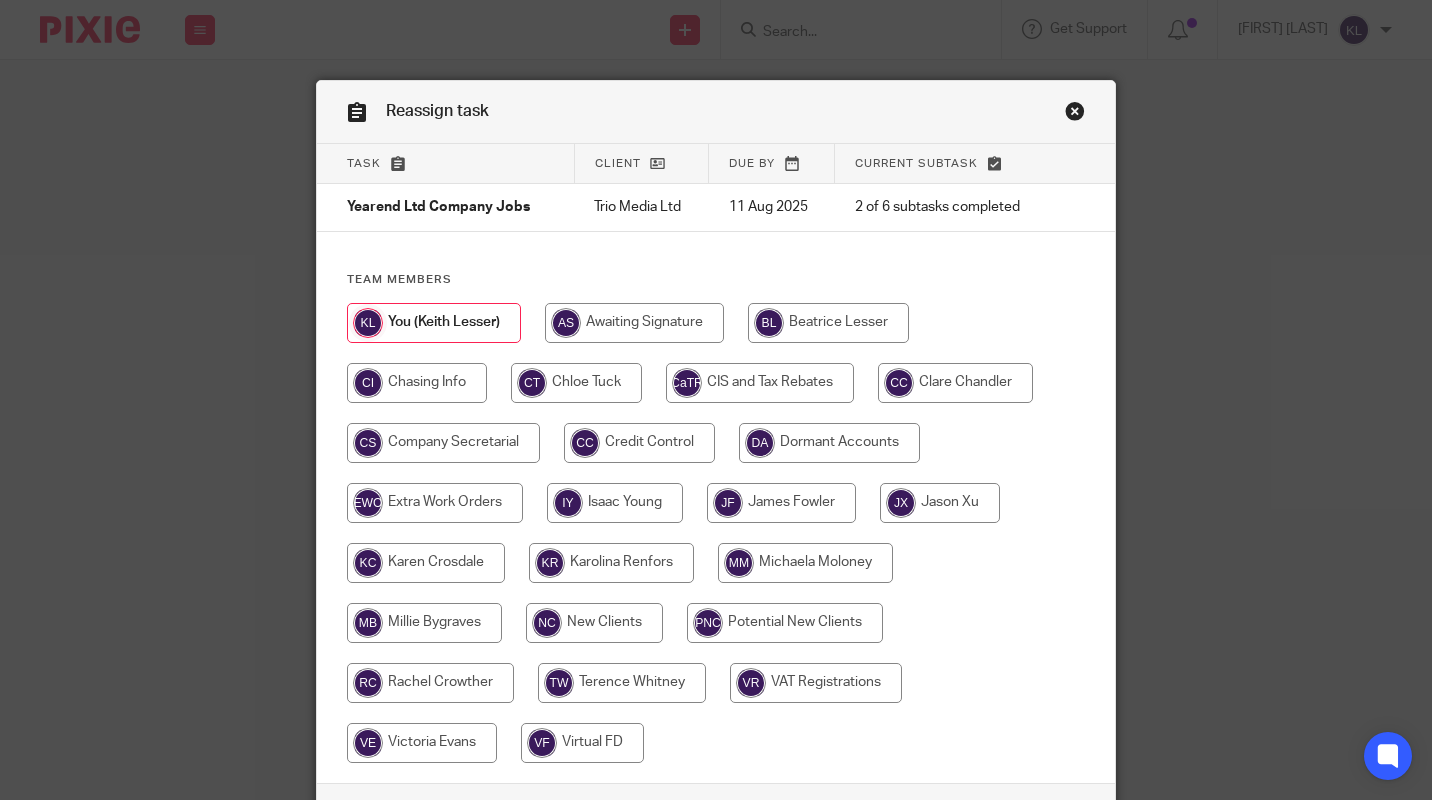 scroll, scrollTop: 0, scrollLeft: 0, axis: both 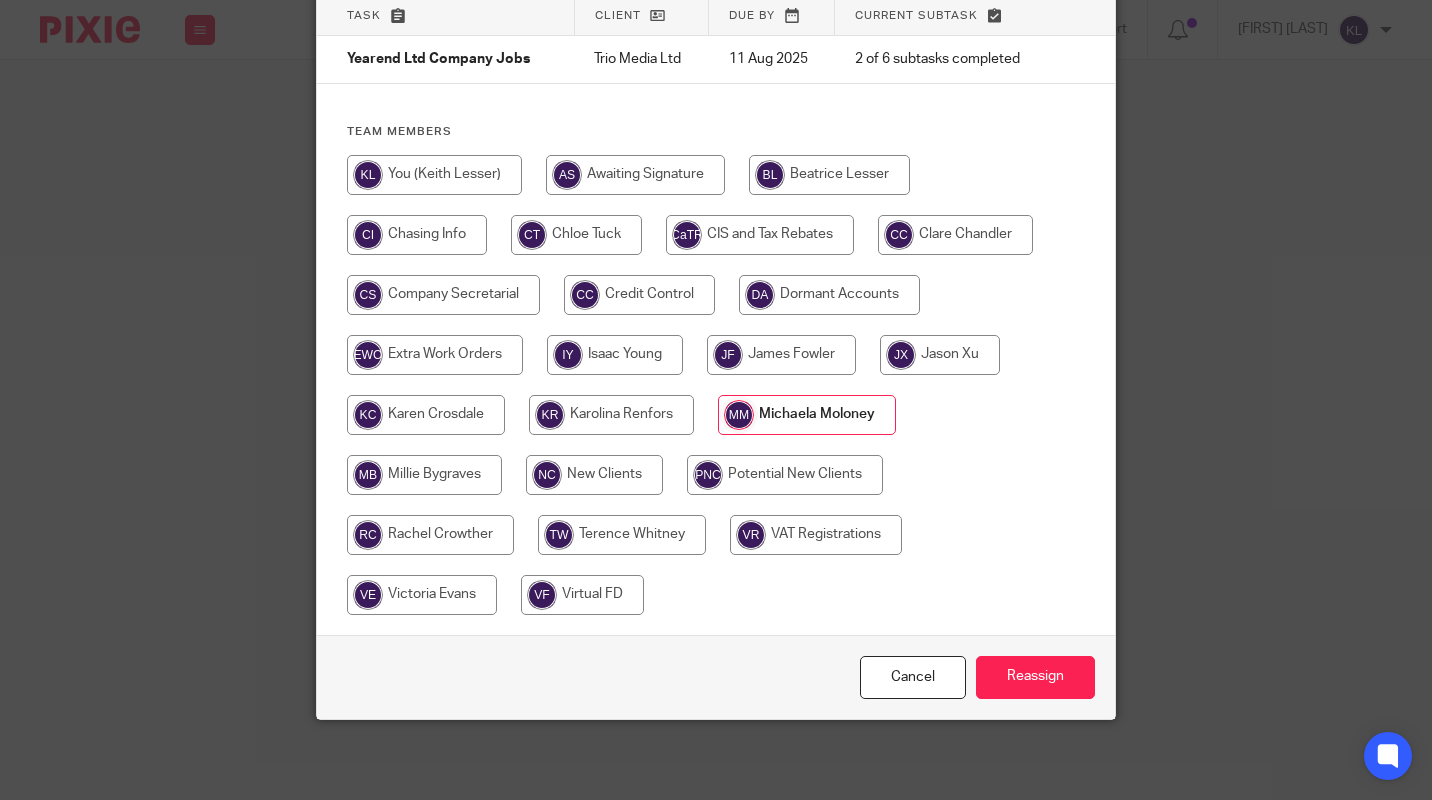 click on "Reassign" at bounding box center [1035, 677] 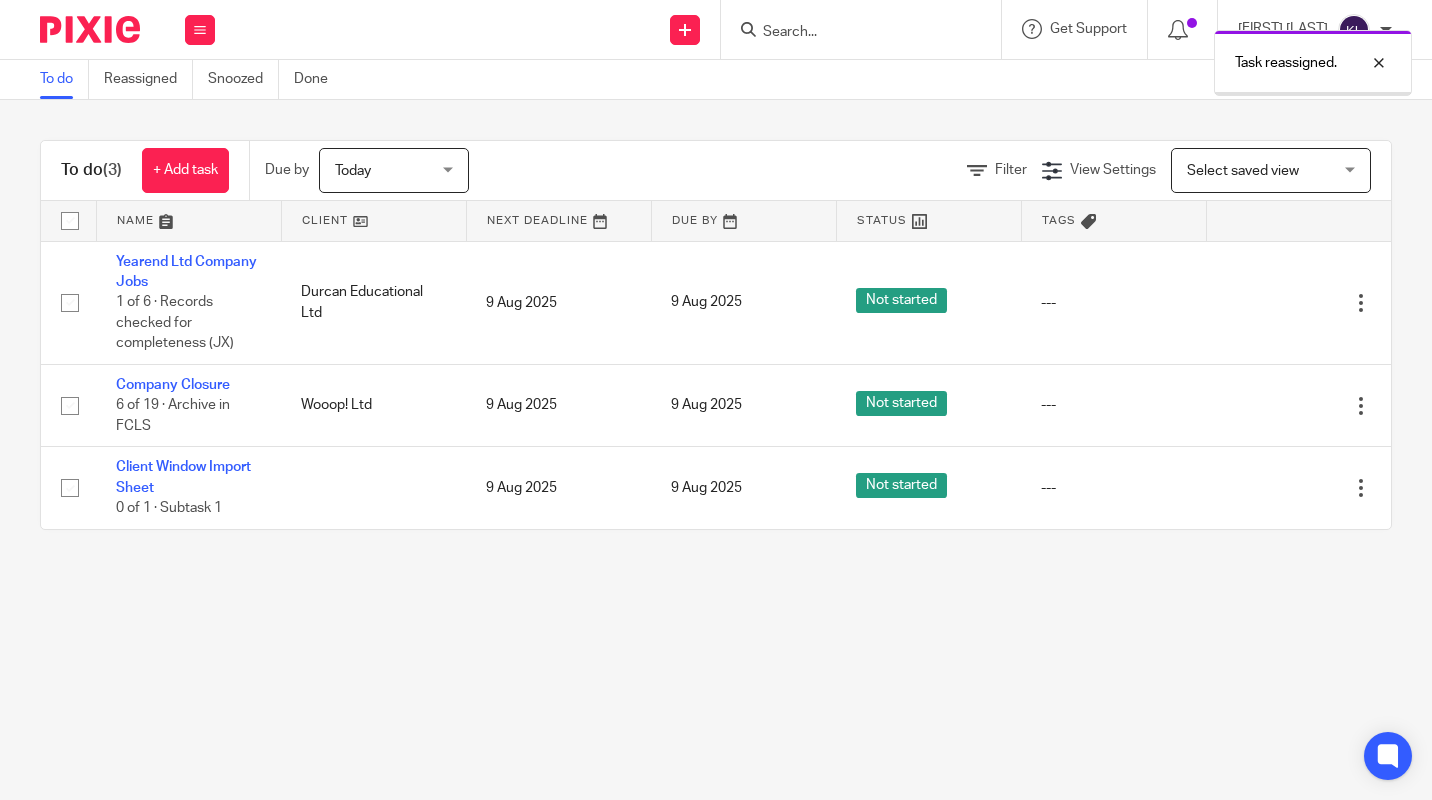 scroll, scrollTop: 0, scrollLeft: 0, axis: both 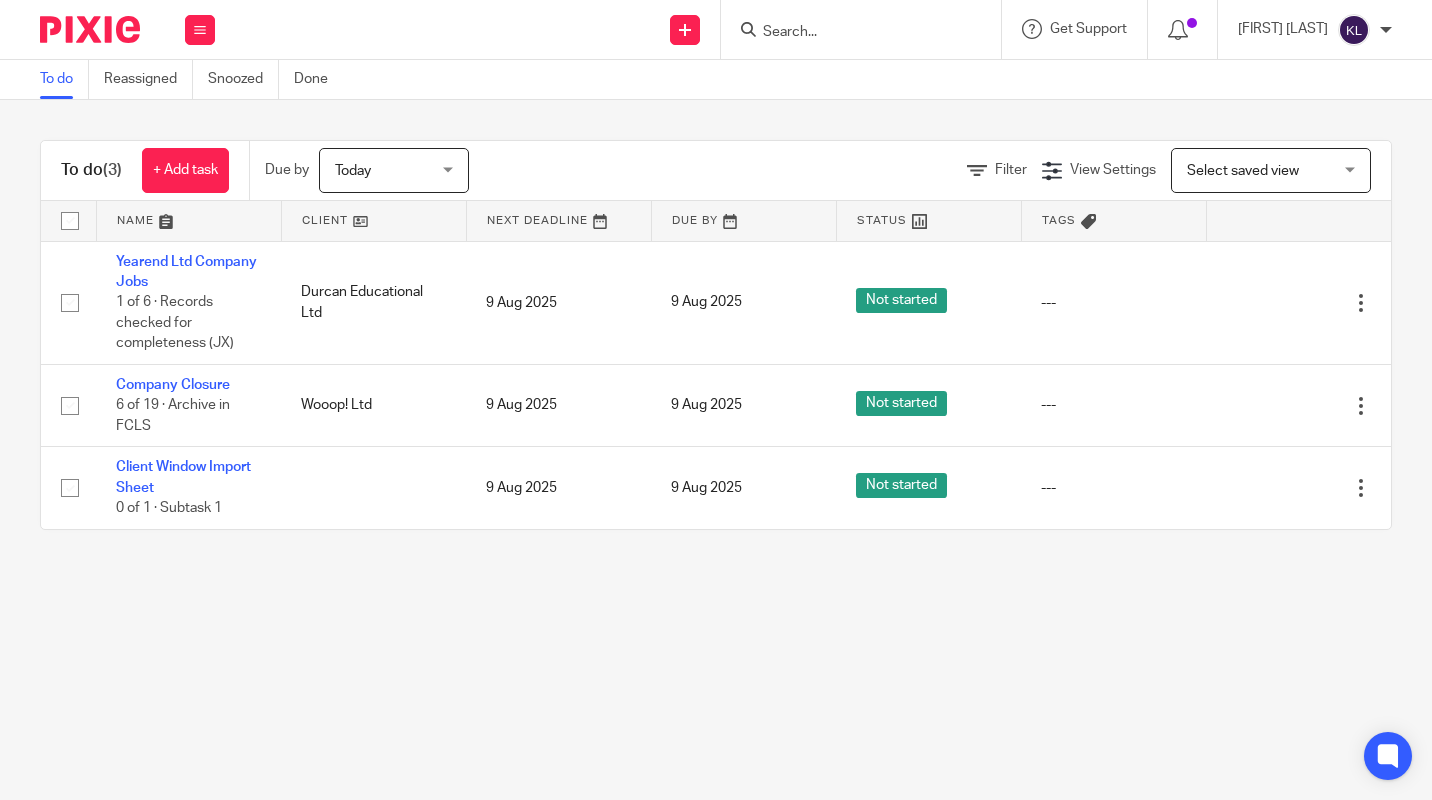 click on "9 Aug 2025" at bounding box center [716, 302] 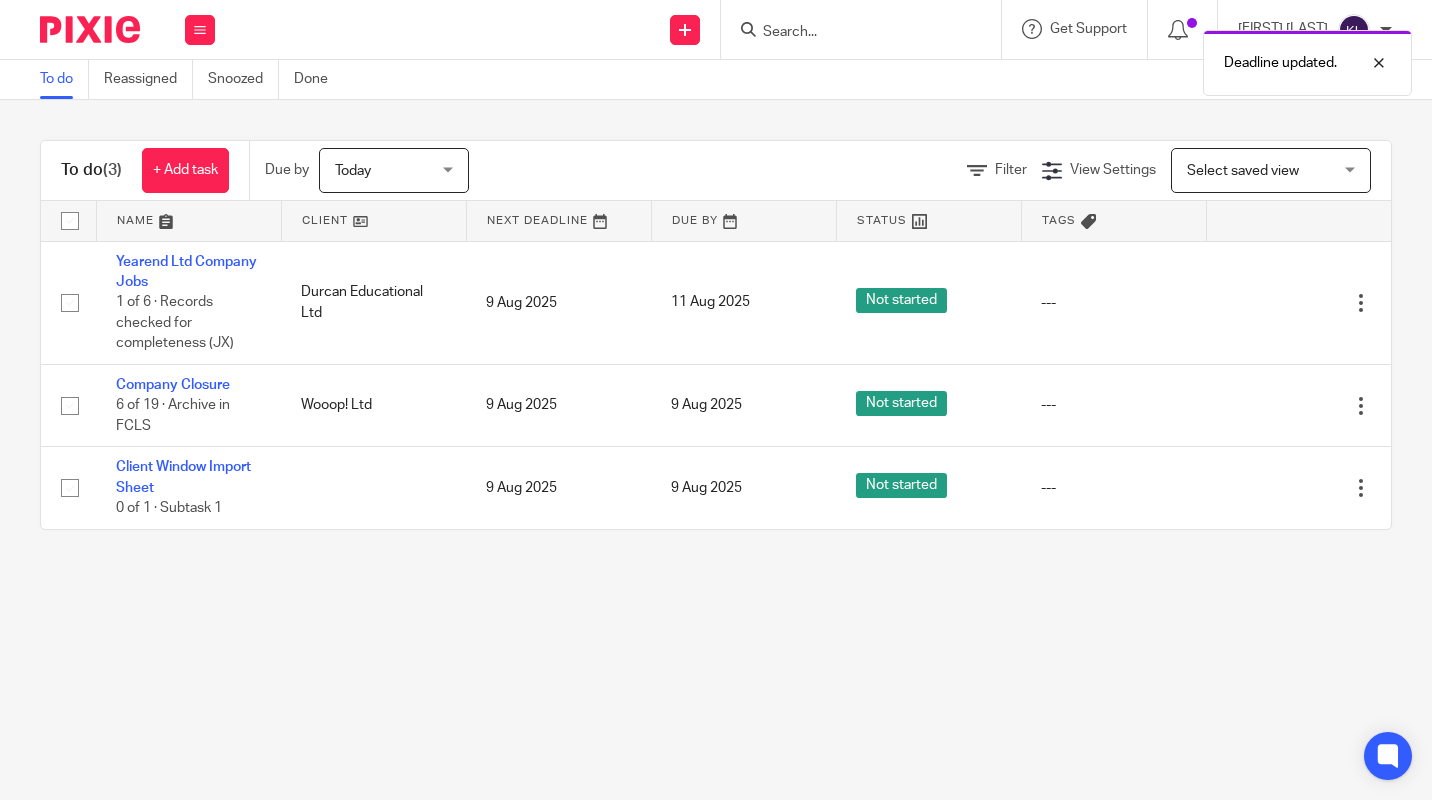 click at bounding box center [1291, 303] 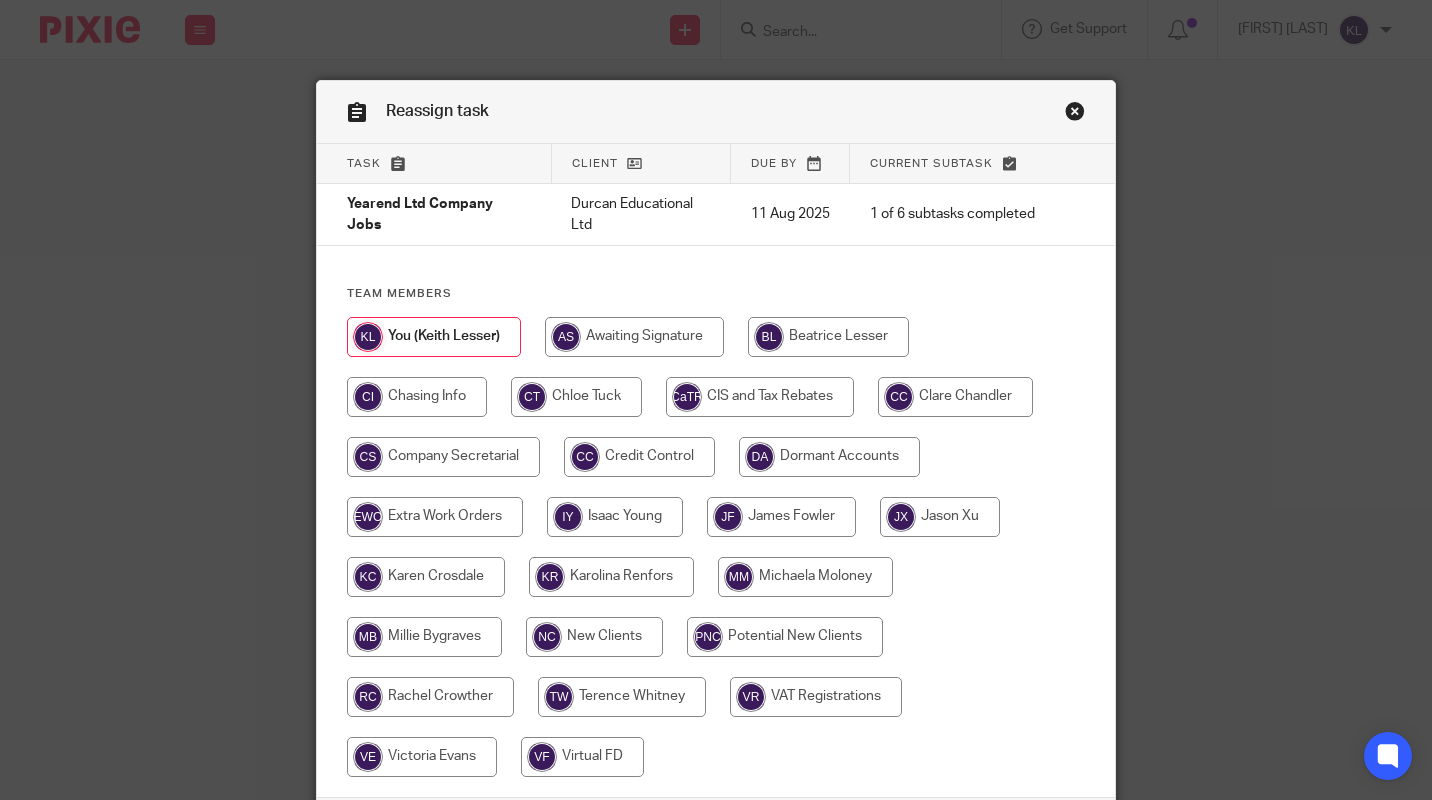 scroll, scrollTop: 0, scrollLeft: 0, axis: both 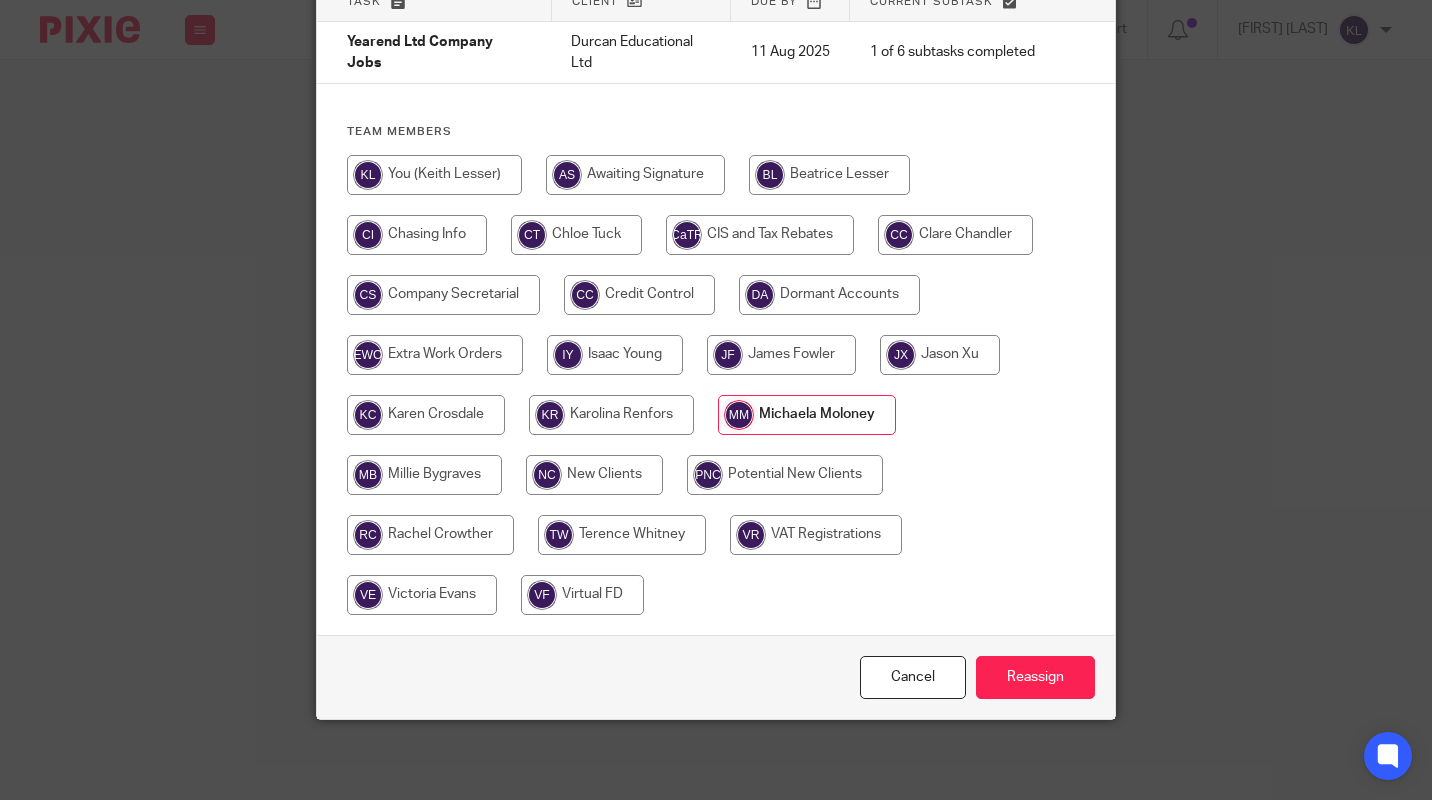 click on "Reassign" at bounding box center (1035, 677) 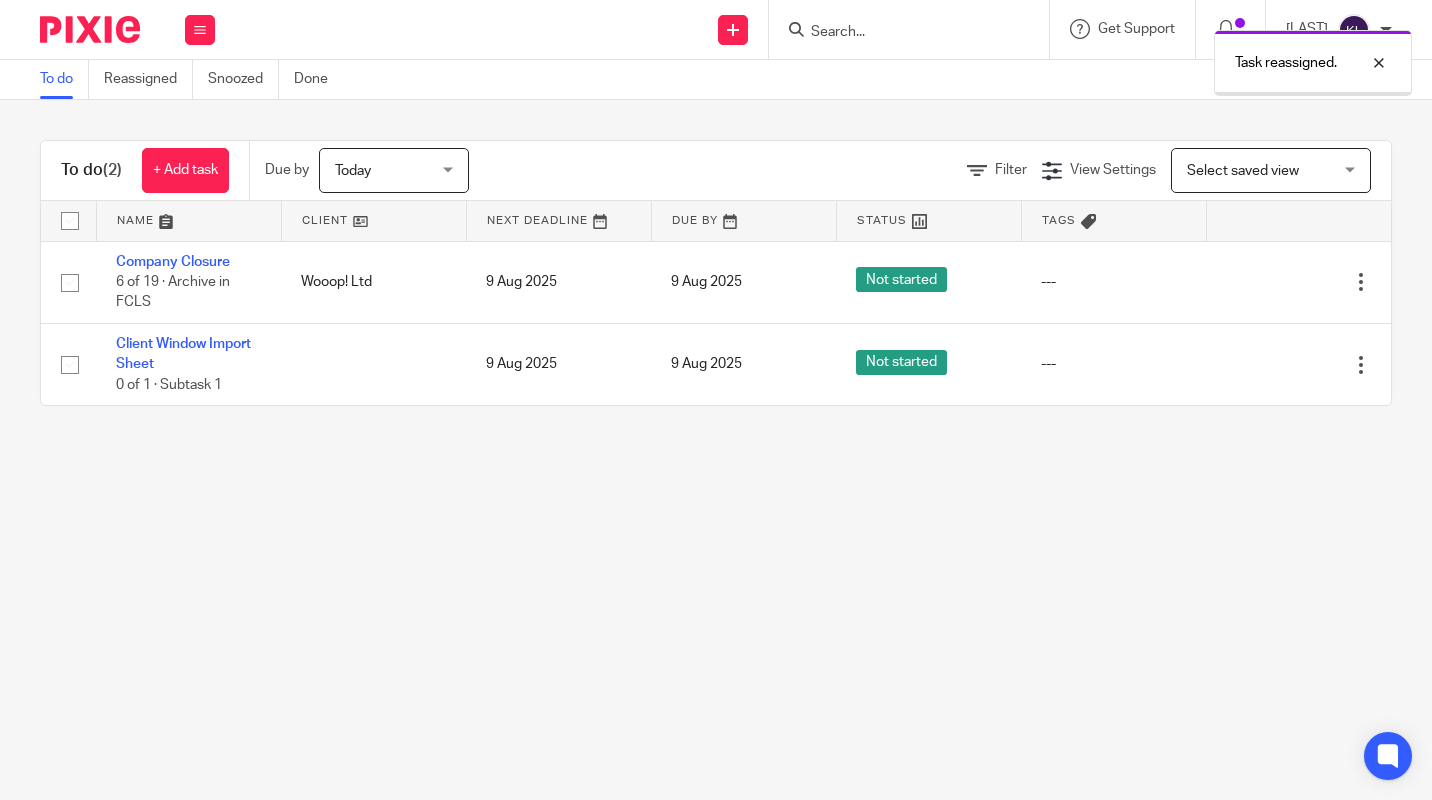 scroll, scrollTop: 0, scrollLeft: 0, axis: both 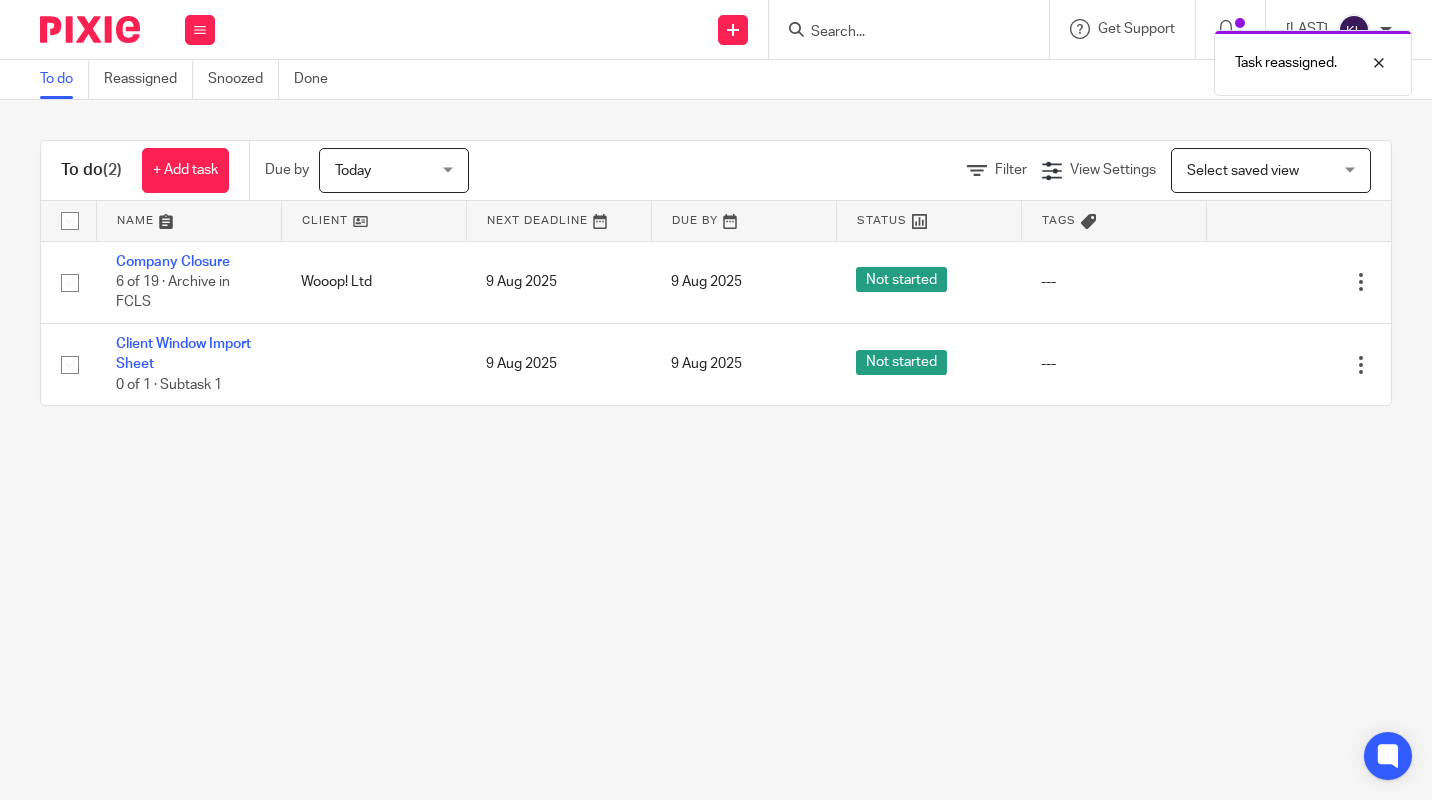 click on "Snoozed" at bounding box center [243, 79] 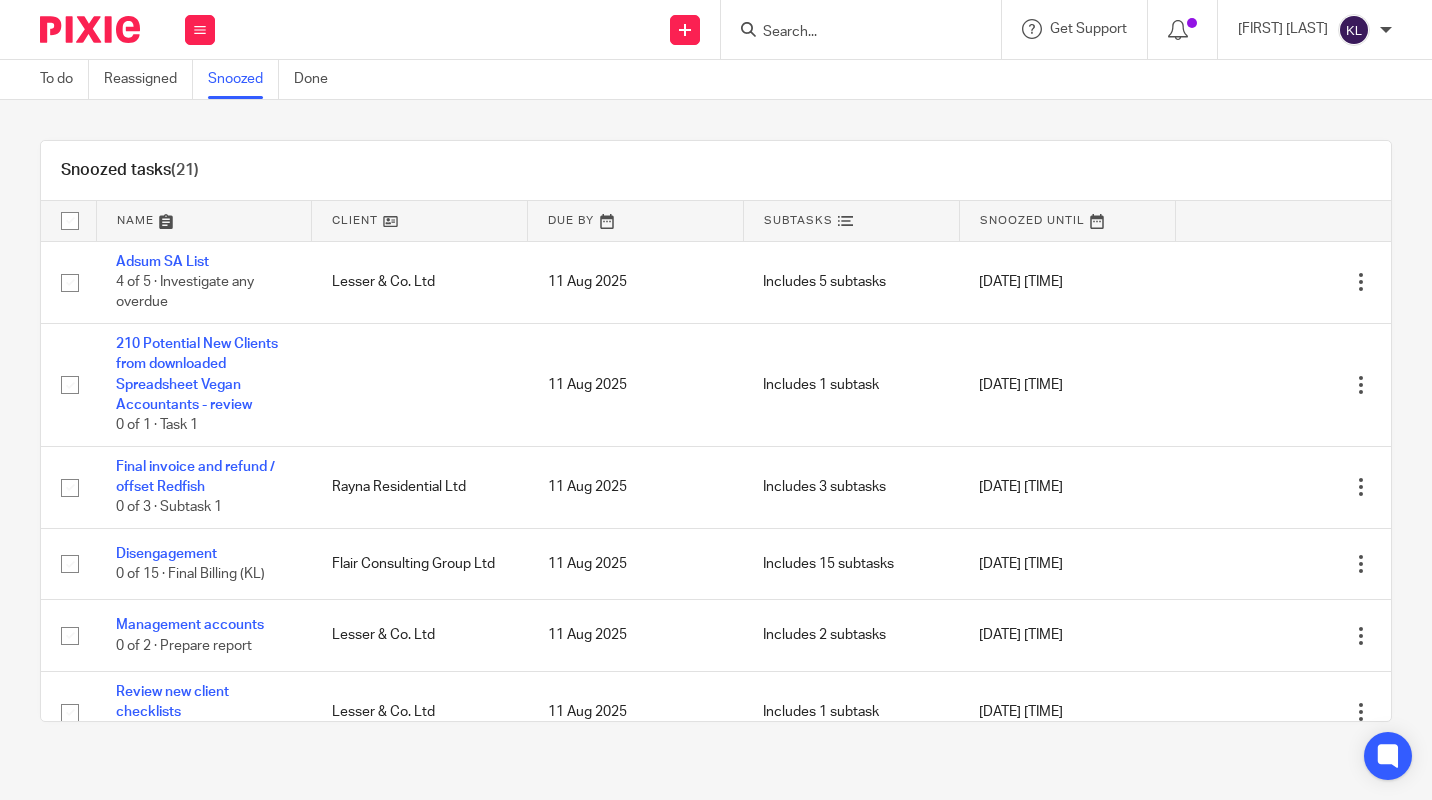scroll, scrollTop: 0, scrollLeft: 0, axis: both 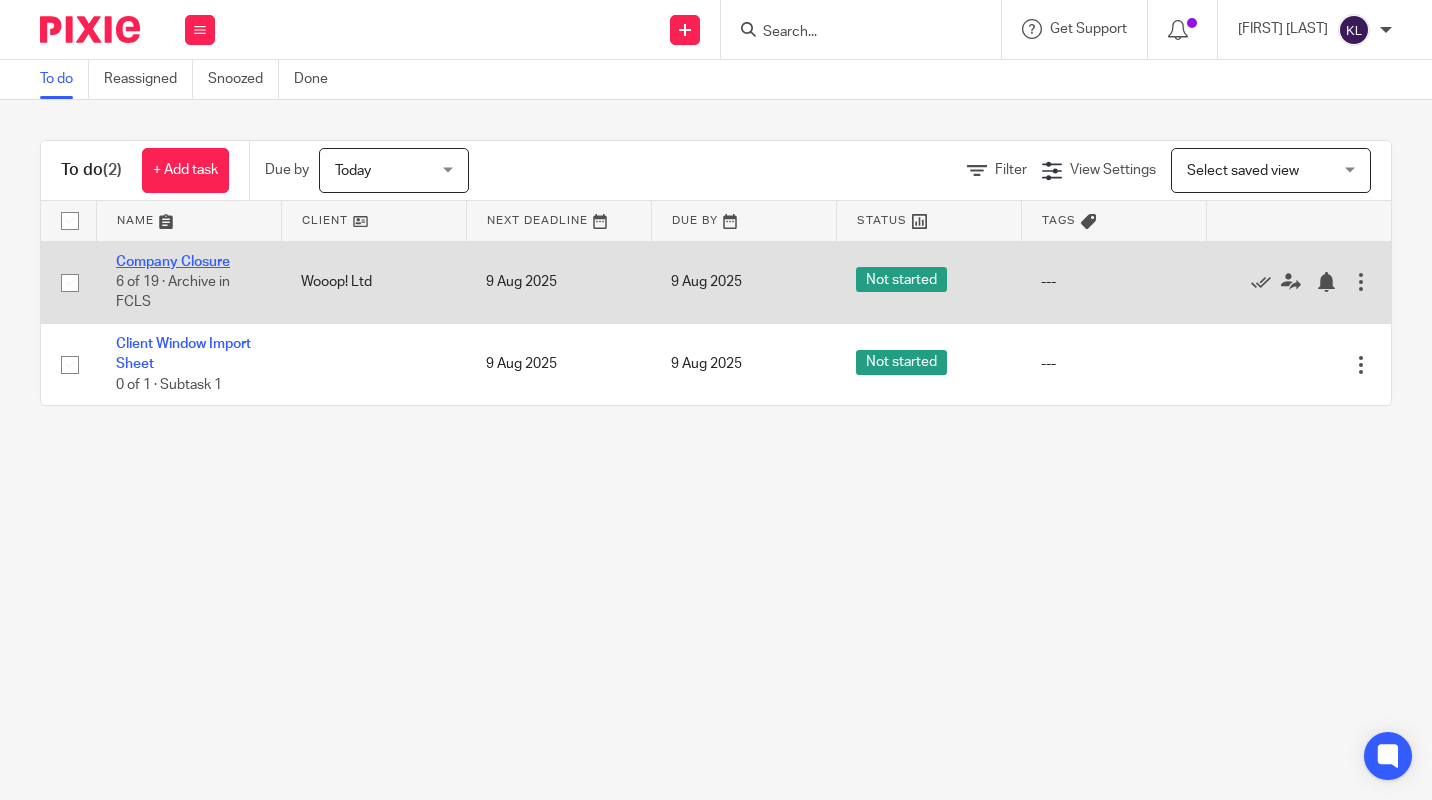 click on "Company Closure" at bounding box center (173, 262) 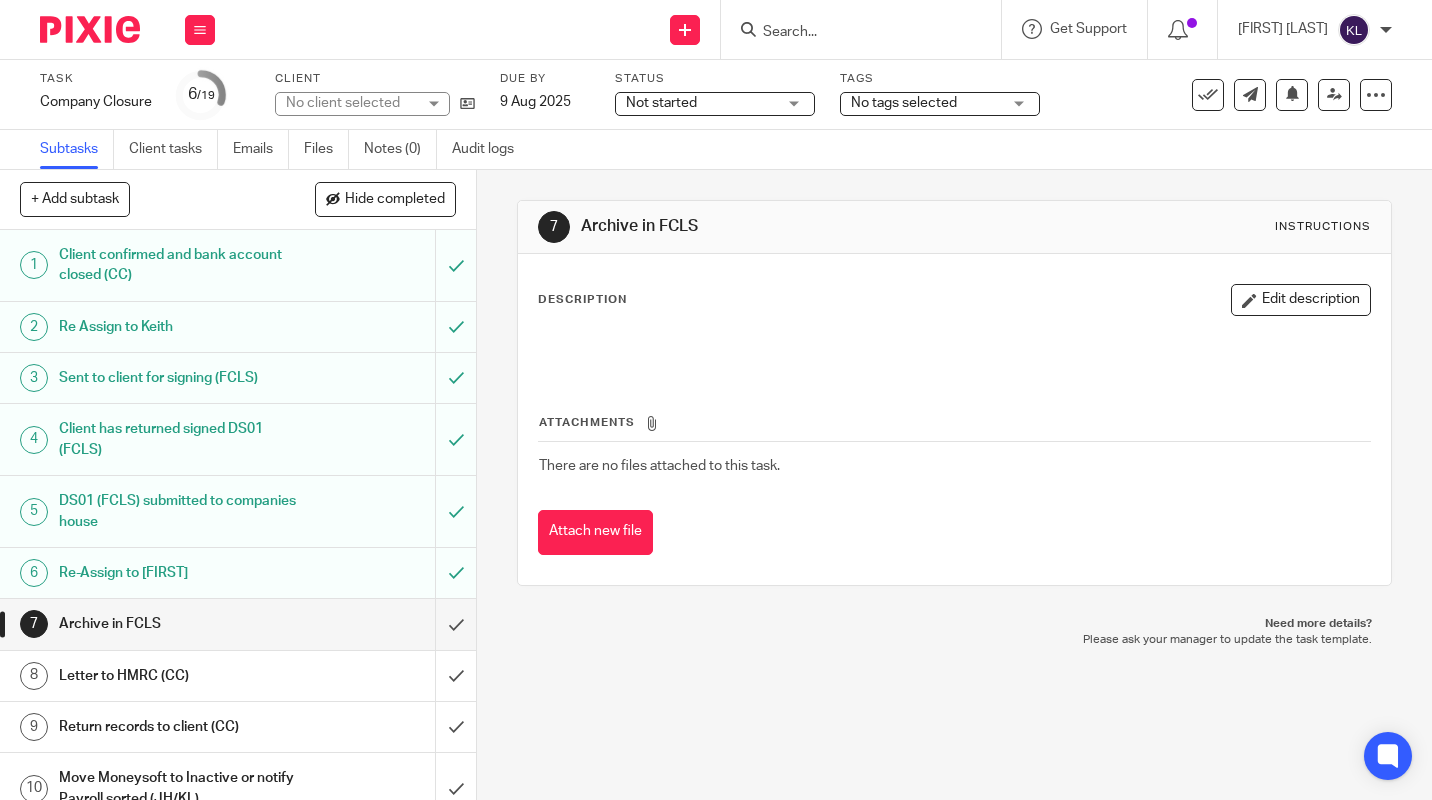 scroll, scrollTop: 0, scrollLeft: 0, axis: both 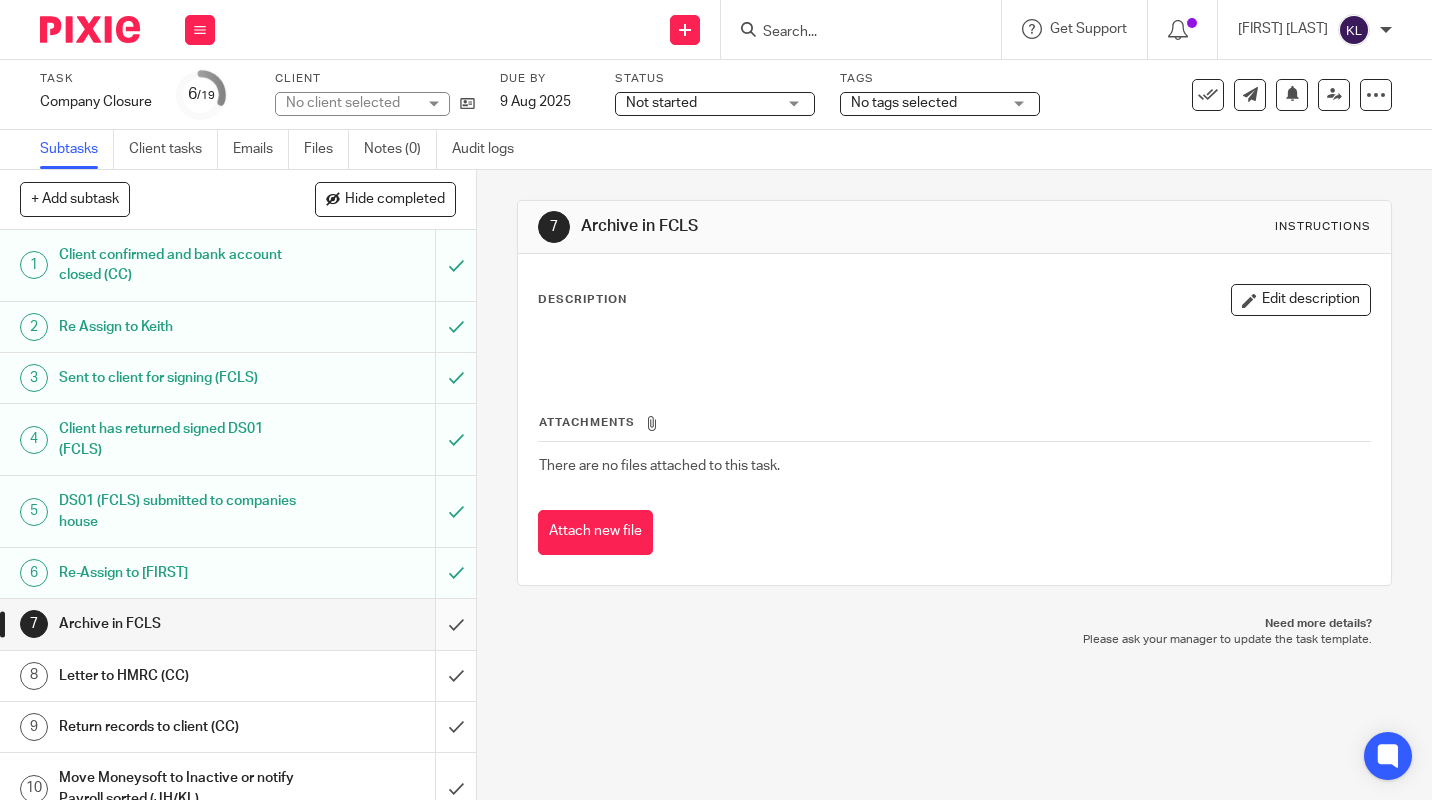 click at bounding box center (238, 624) 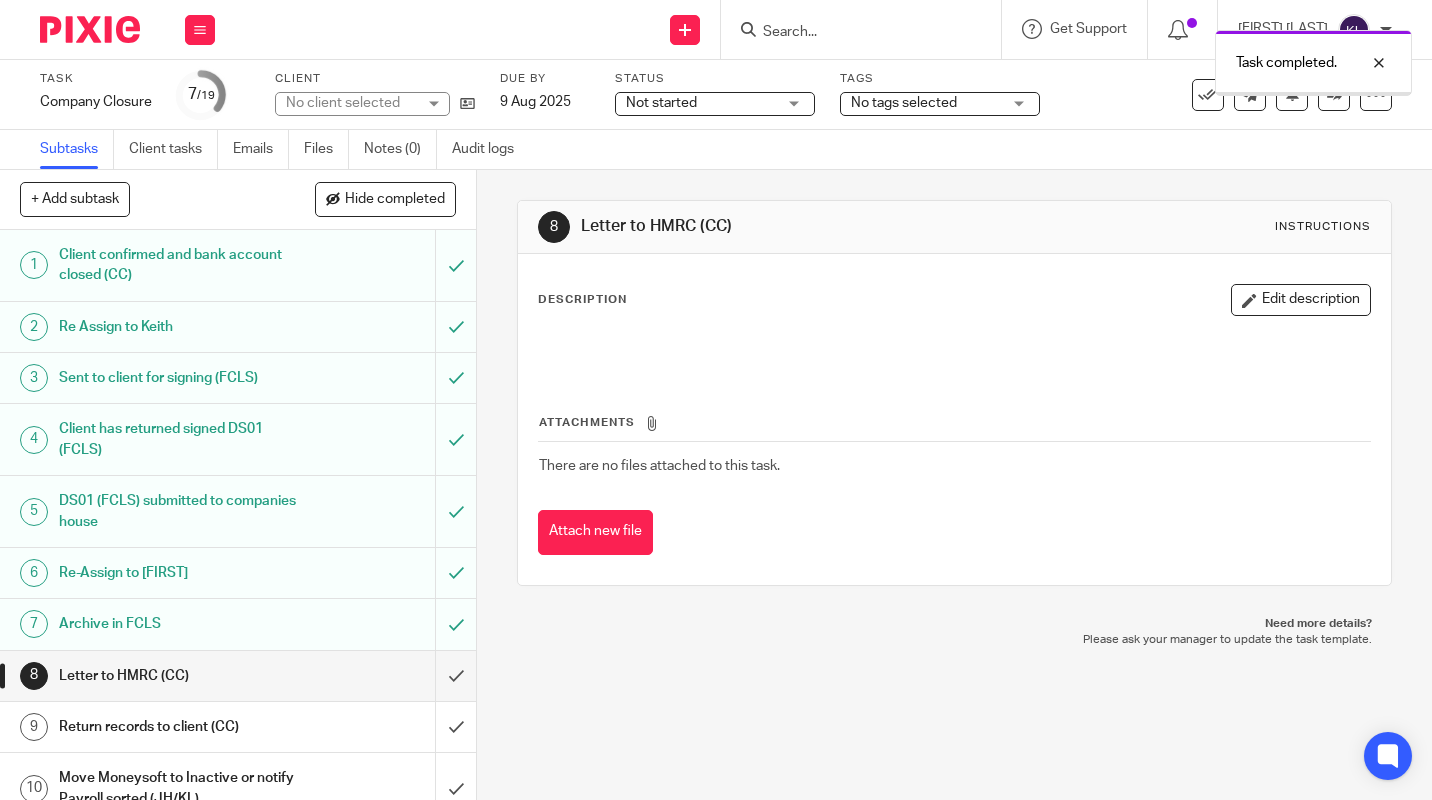 scroll, scrollTop: 0, scrollLeft: 0, axis: both 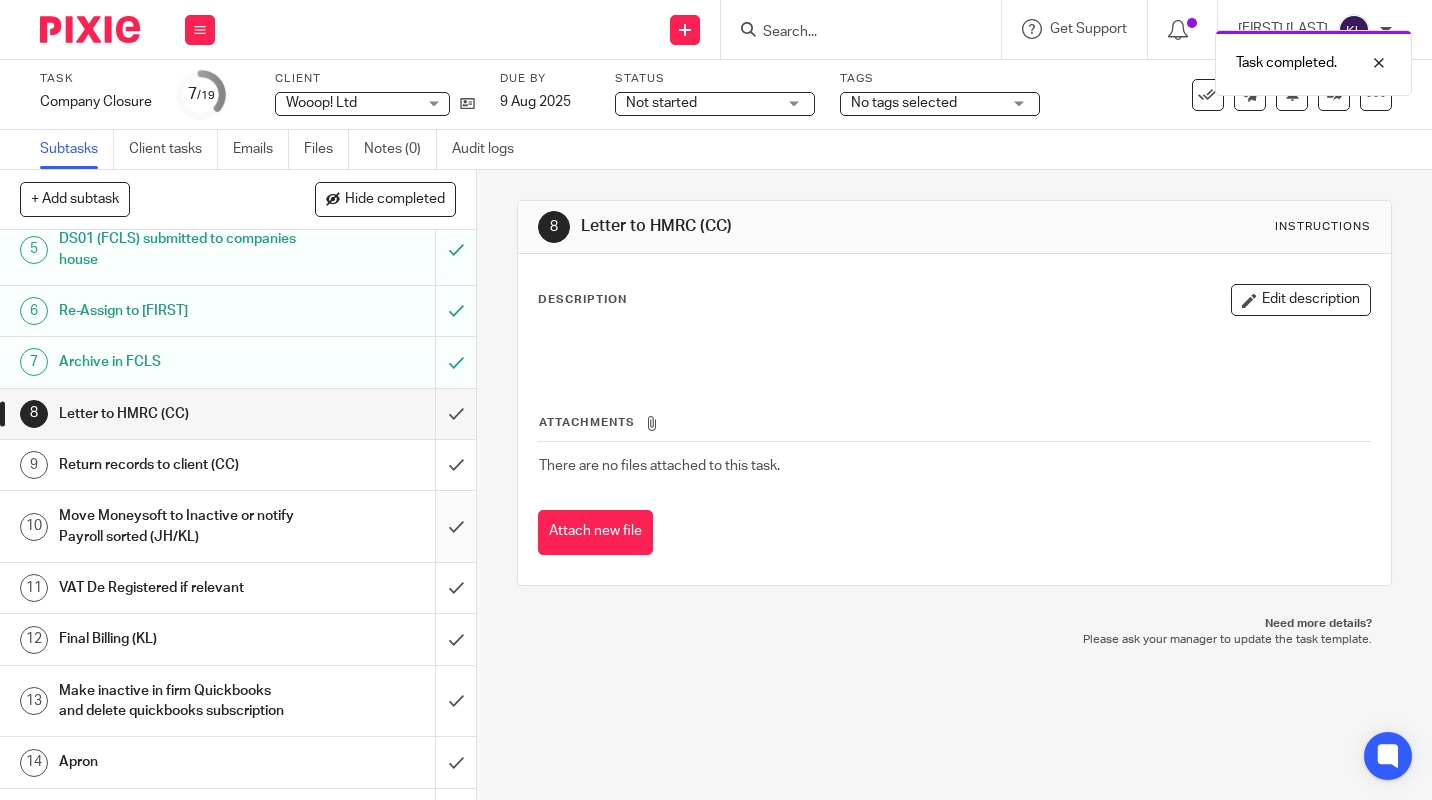 click at bounding box center [238, 526] 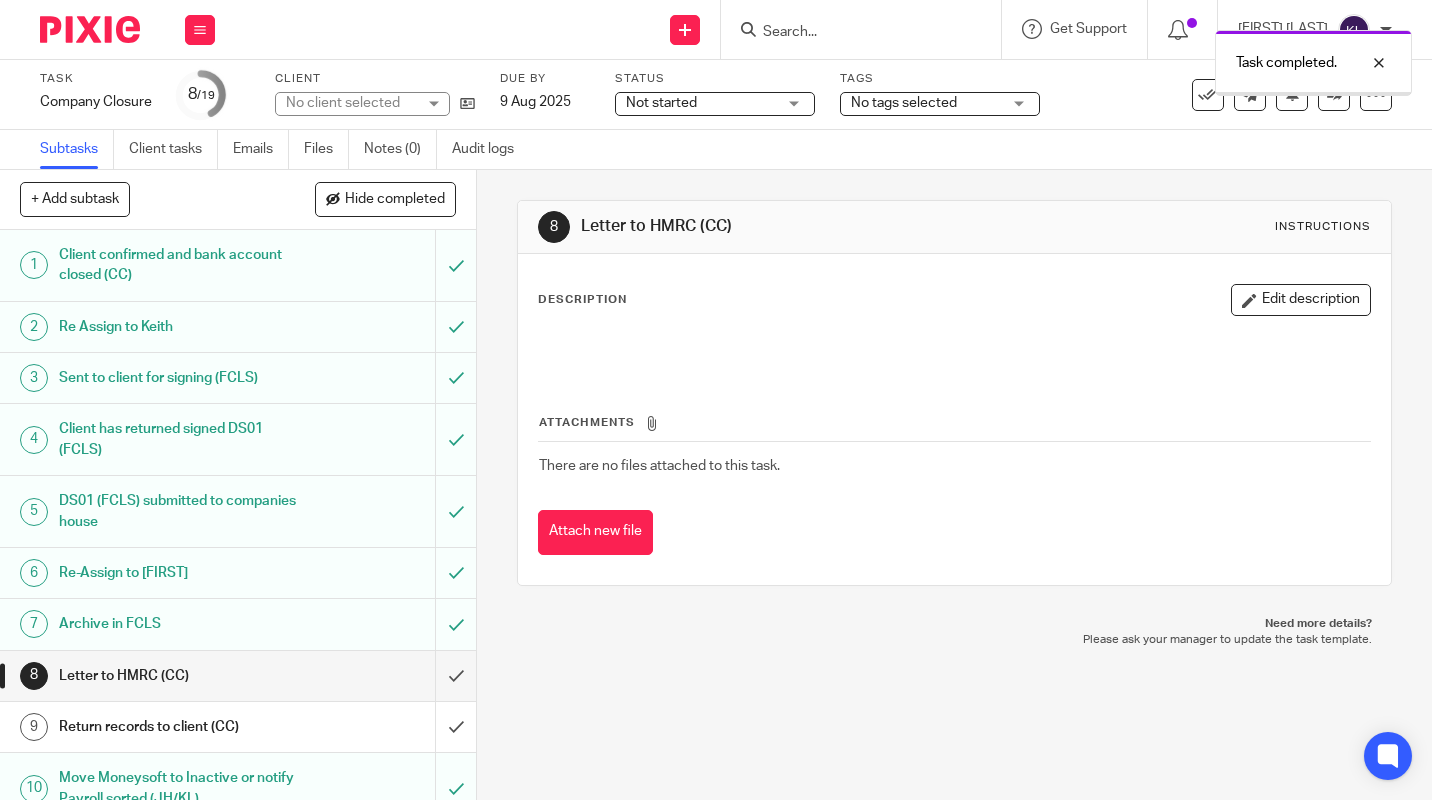 scroll, scrollTop: 0, scrollLeft: 0, axis: both 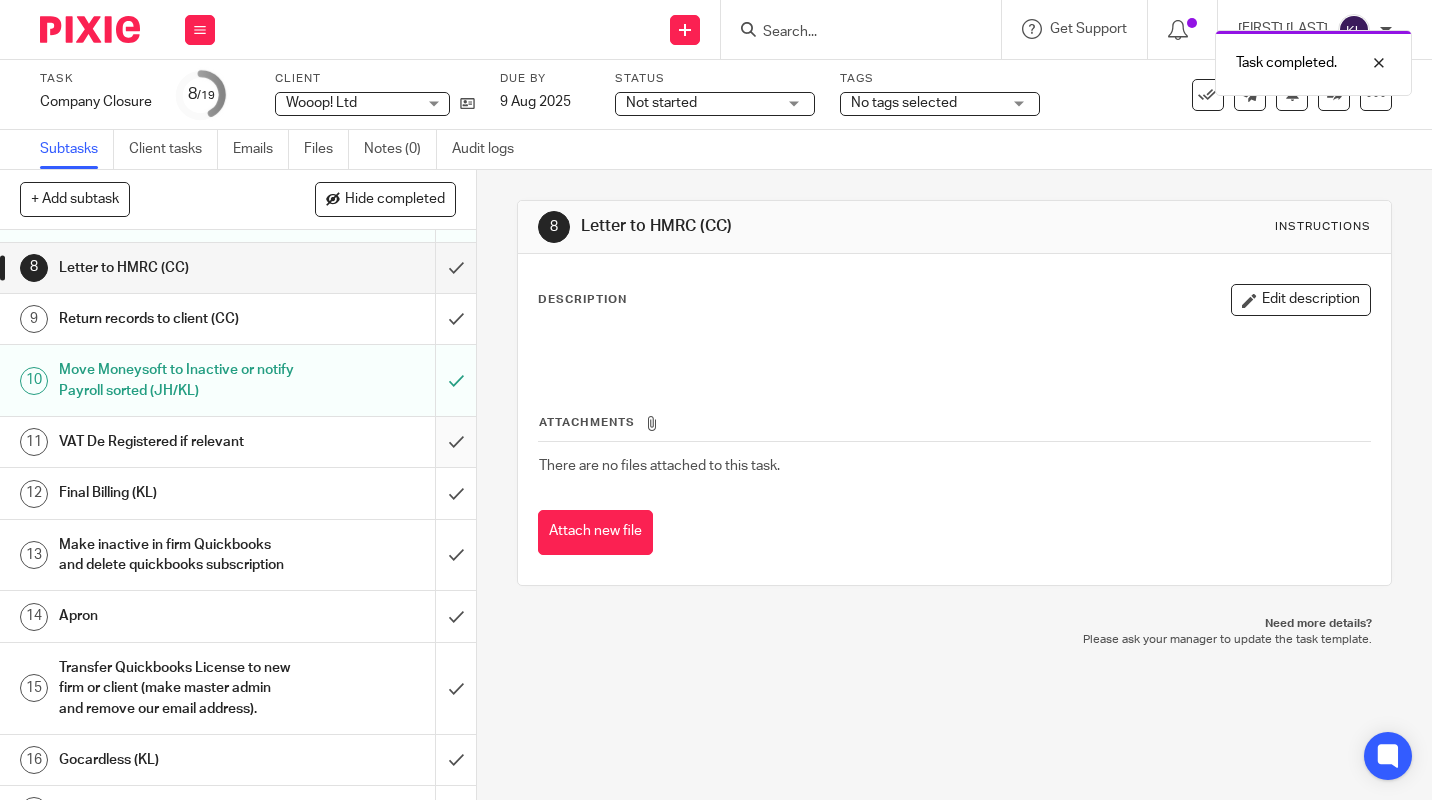 click at bounding box center [238, 442] 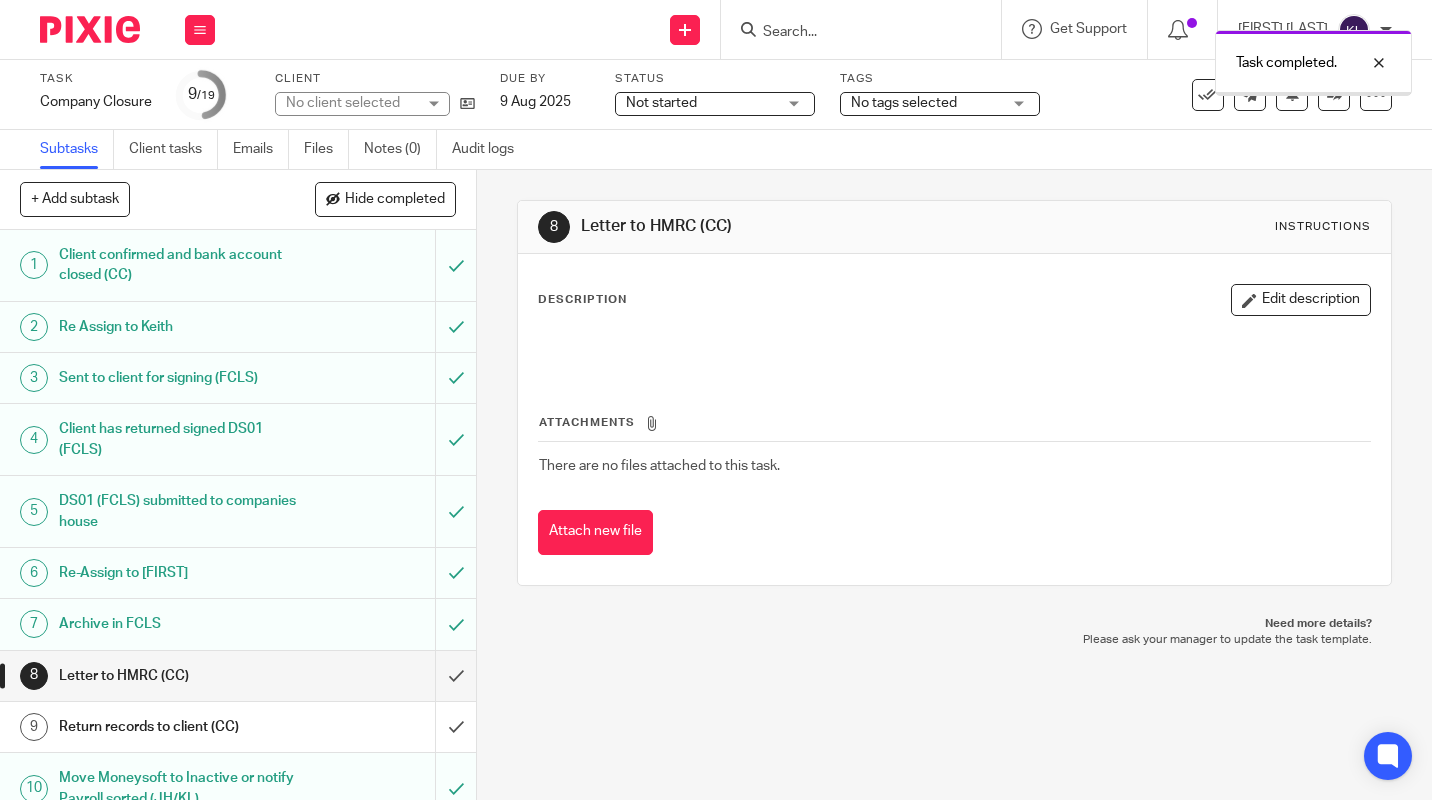 scroll, scrollTop: 0, scrollLeft: 0, axis: both 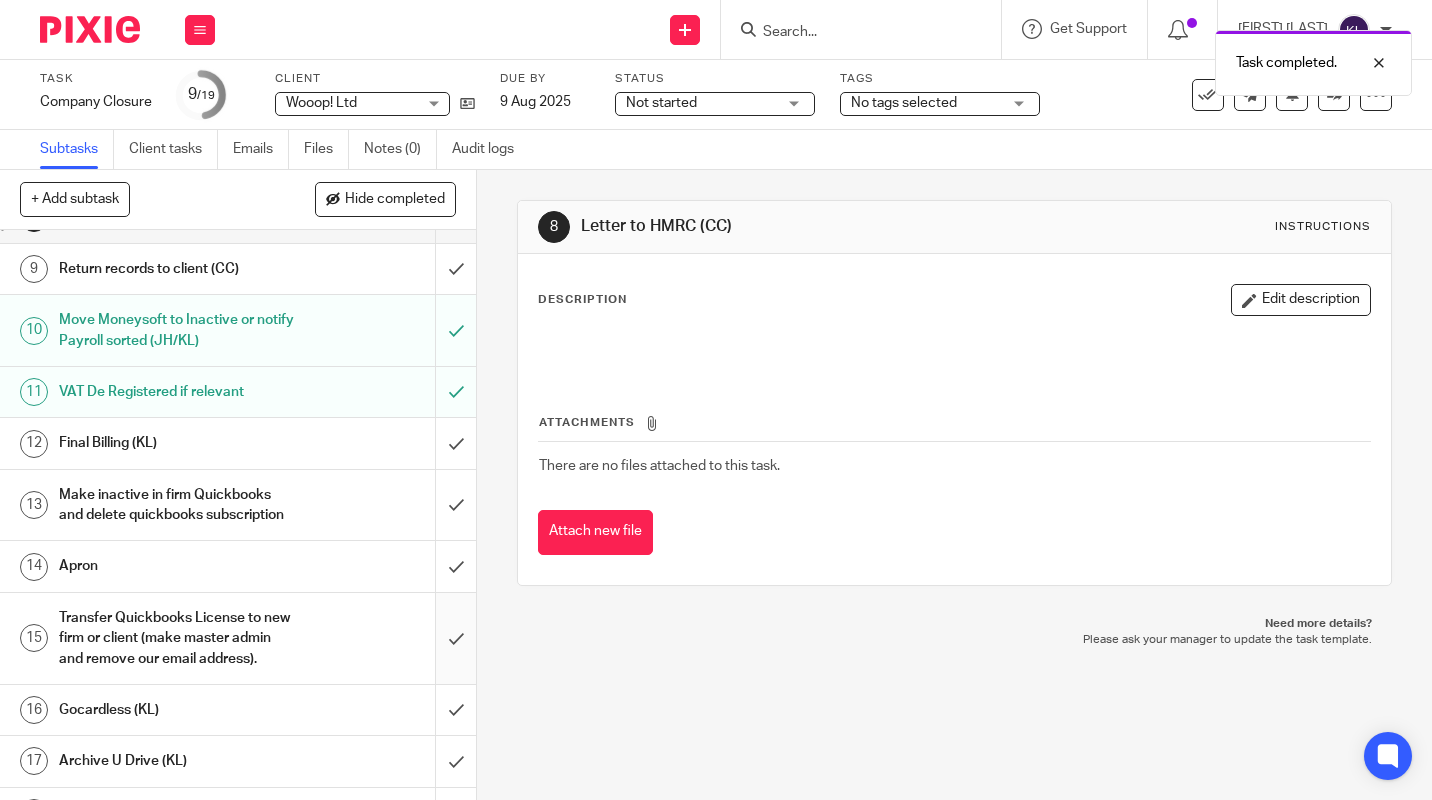click at bounding box center [238, 638] 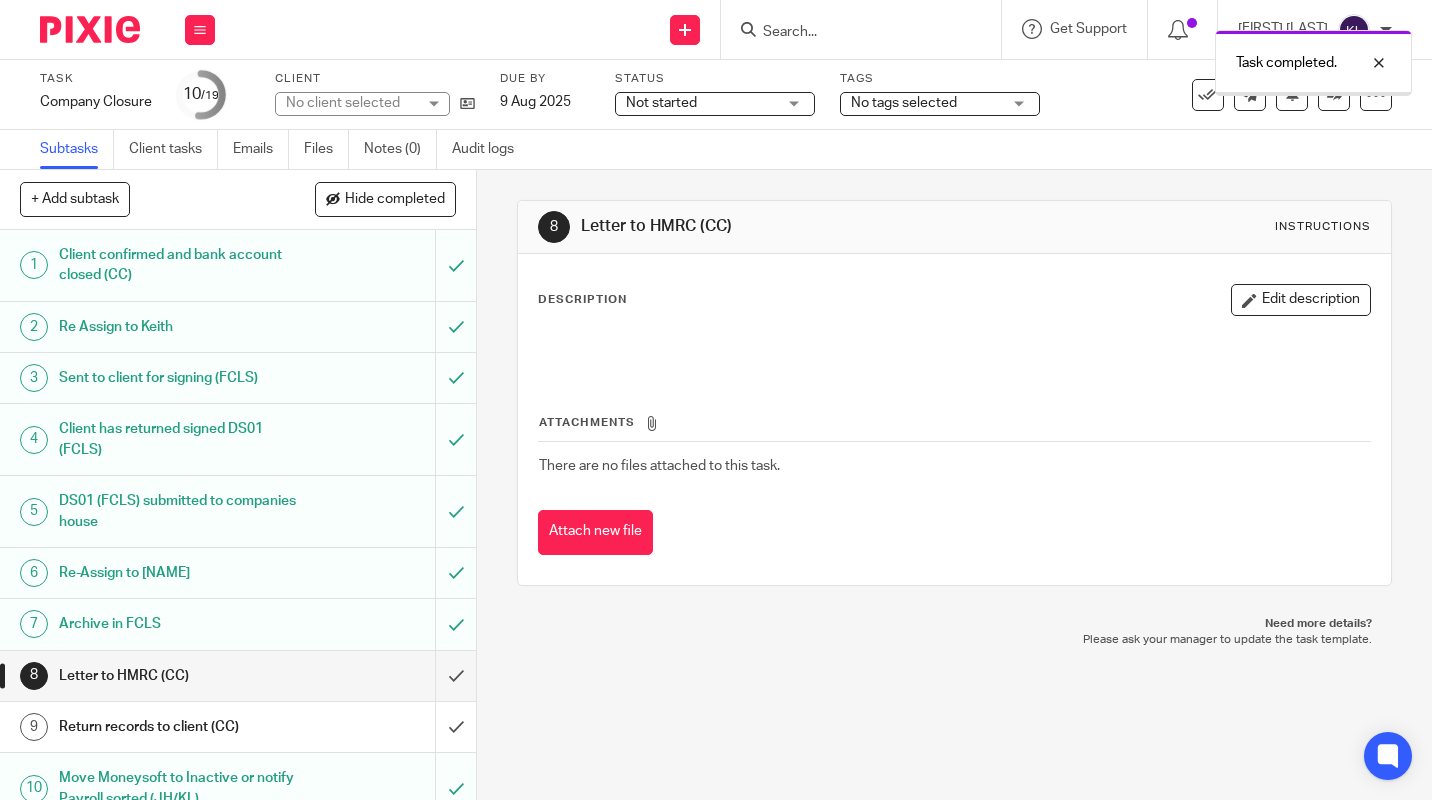 scroll, scrollTop: 0, scrollLeft: 0, axis: both 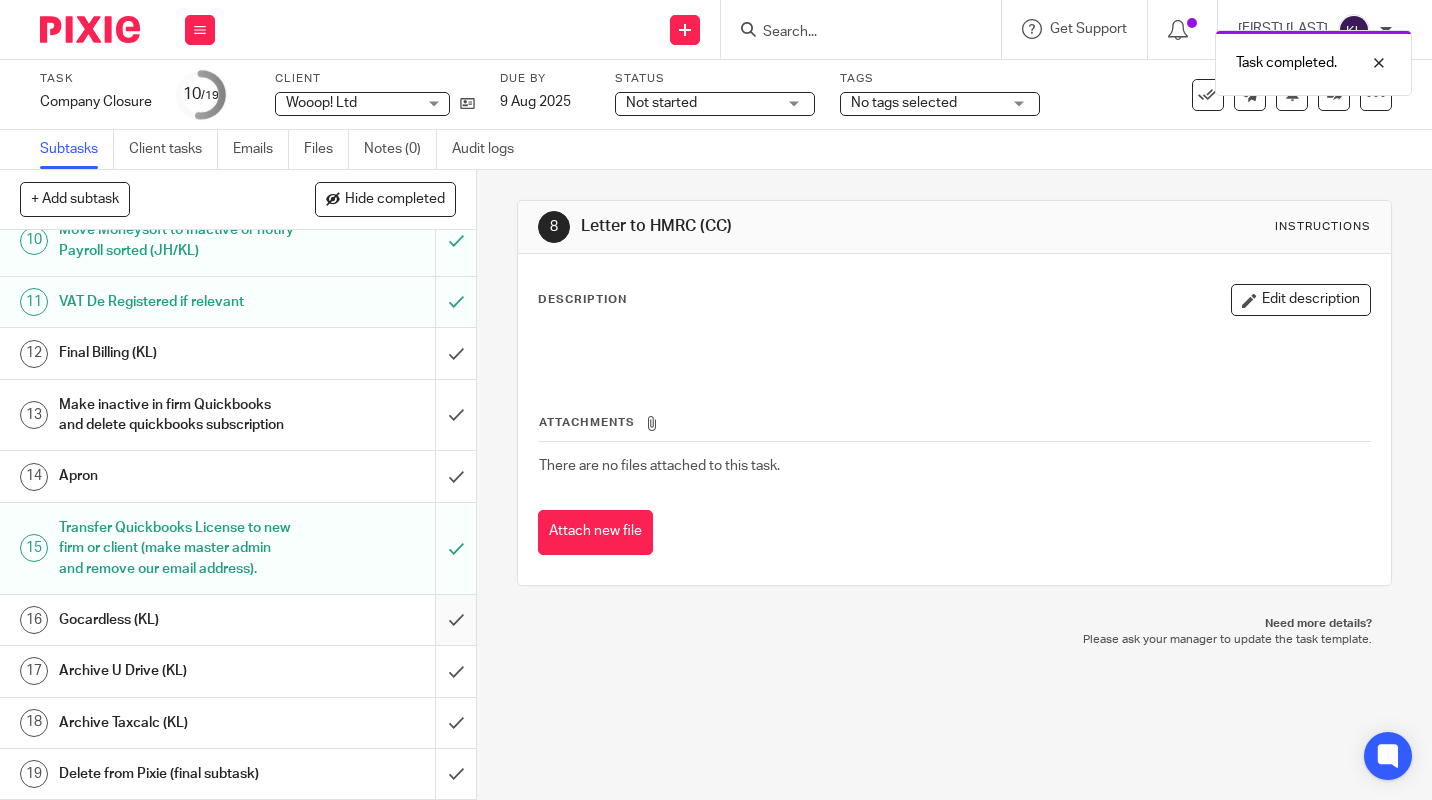 click at bounding box center (238, 620) 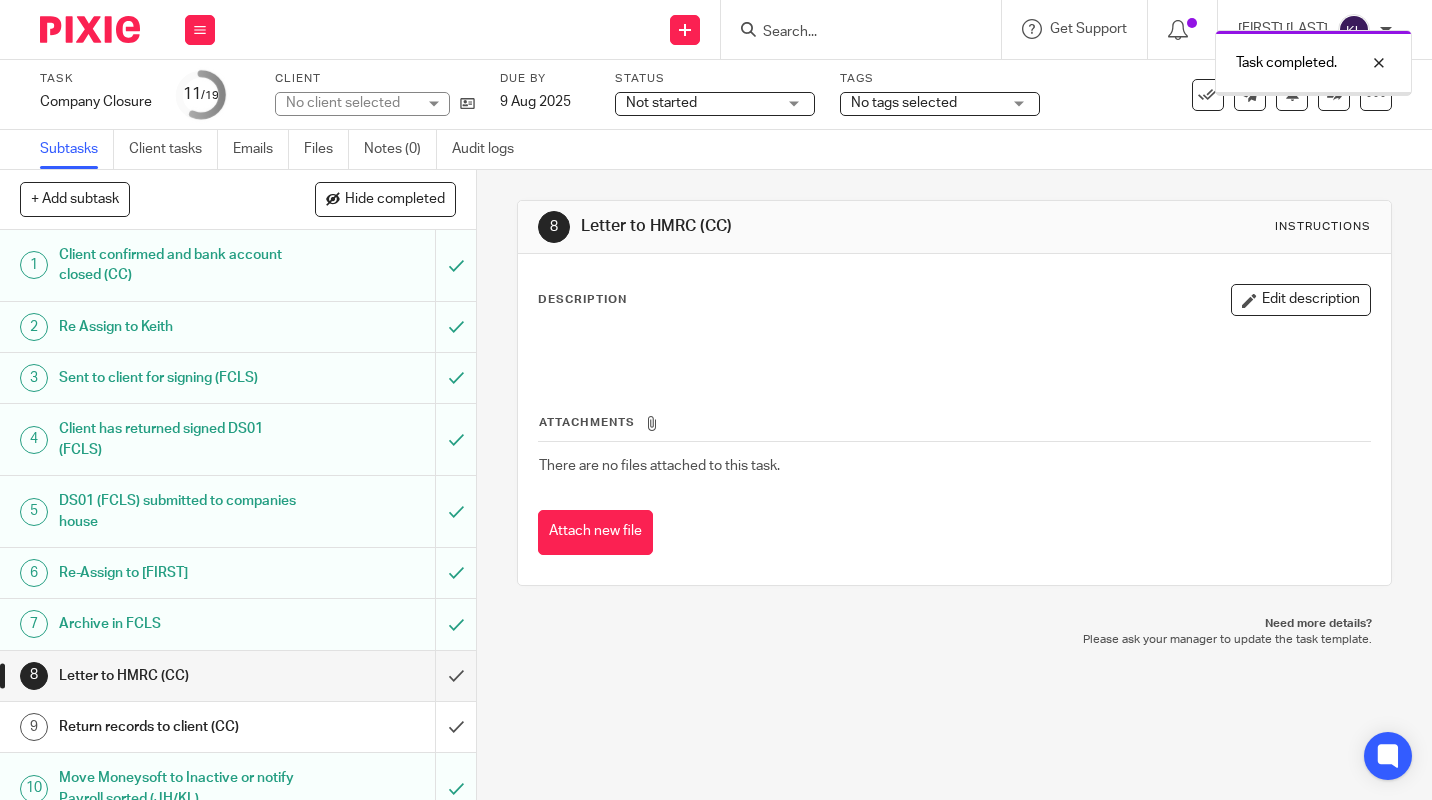 scroll, scrollTop: 0, scrollLeft: 0, axis: both 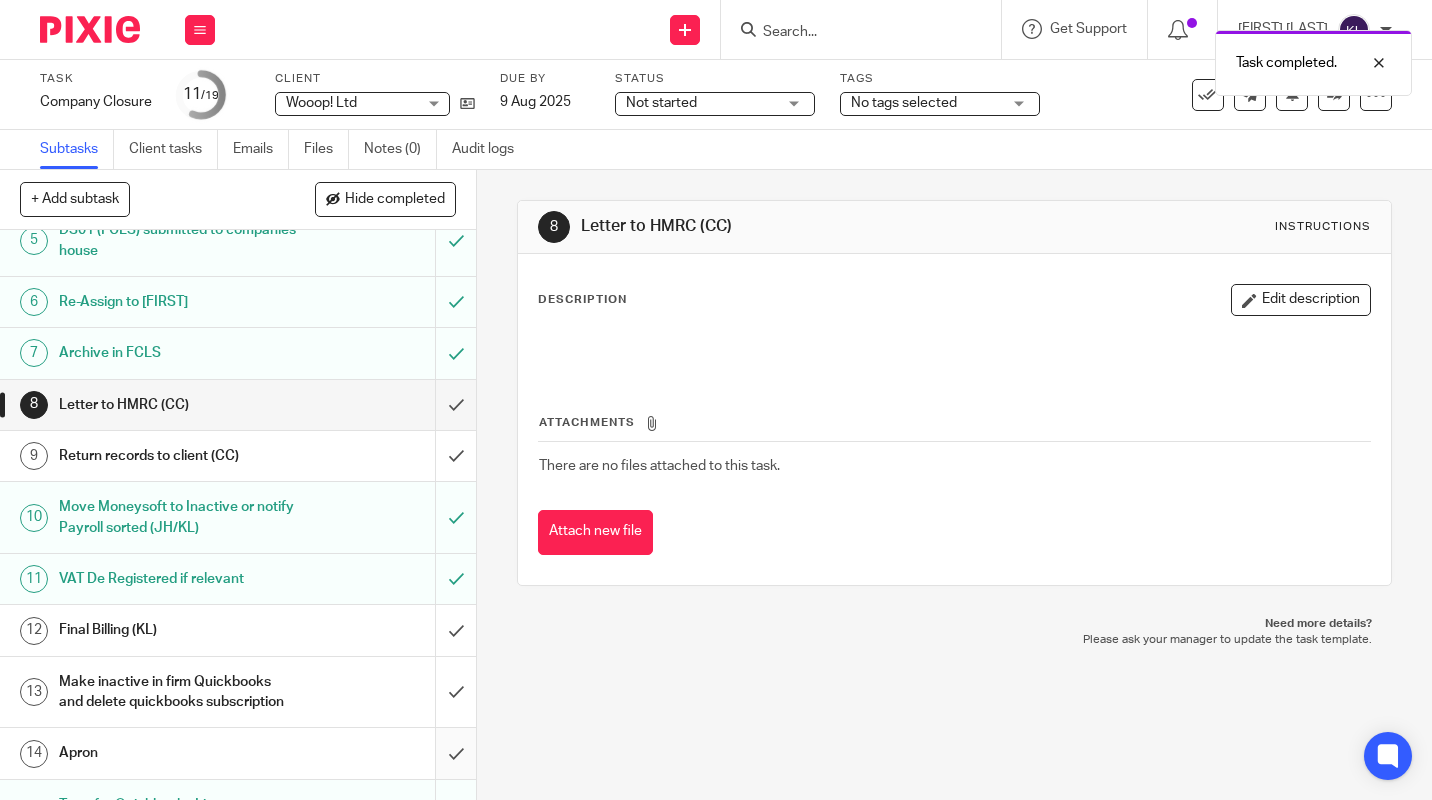 click at bounding box center [238, 753] 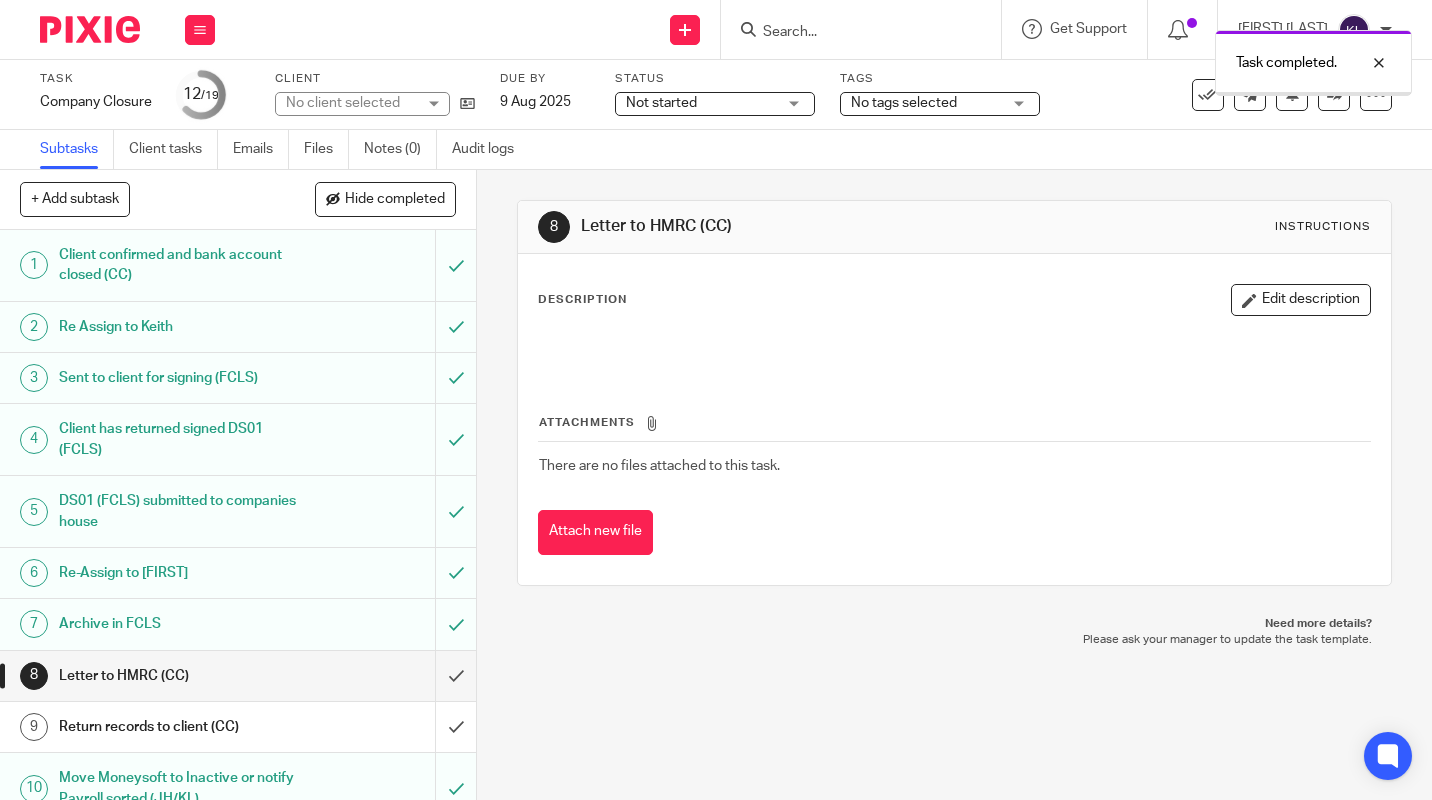 scroll, scrollTop: 0, scrollLeft: 0, axis: both 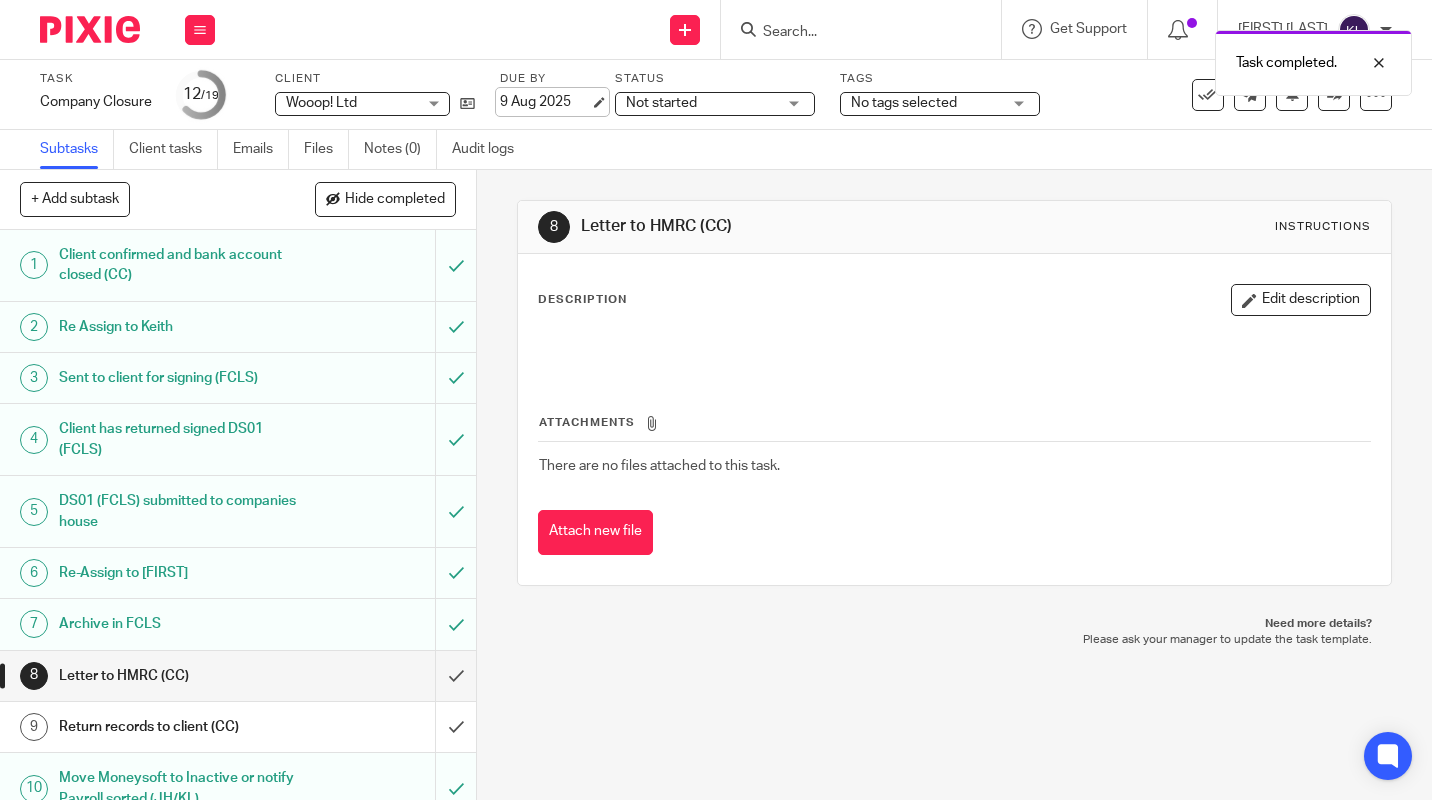 click on "9 Aug 2025" at bounding box center (545, 102) 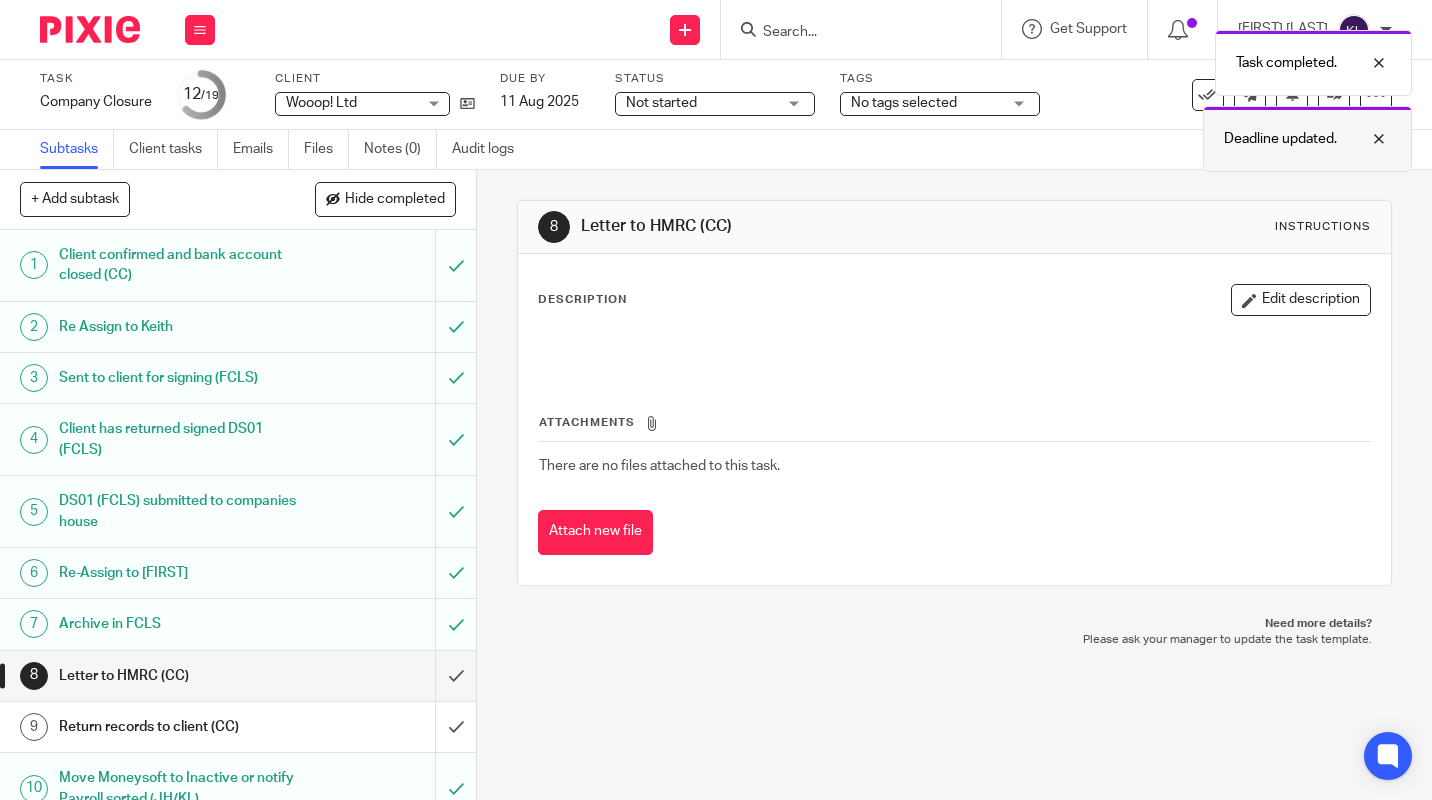 click at bounding box center [1364, 139] 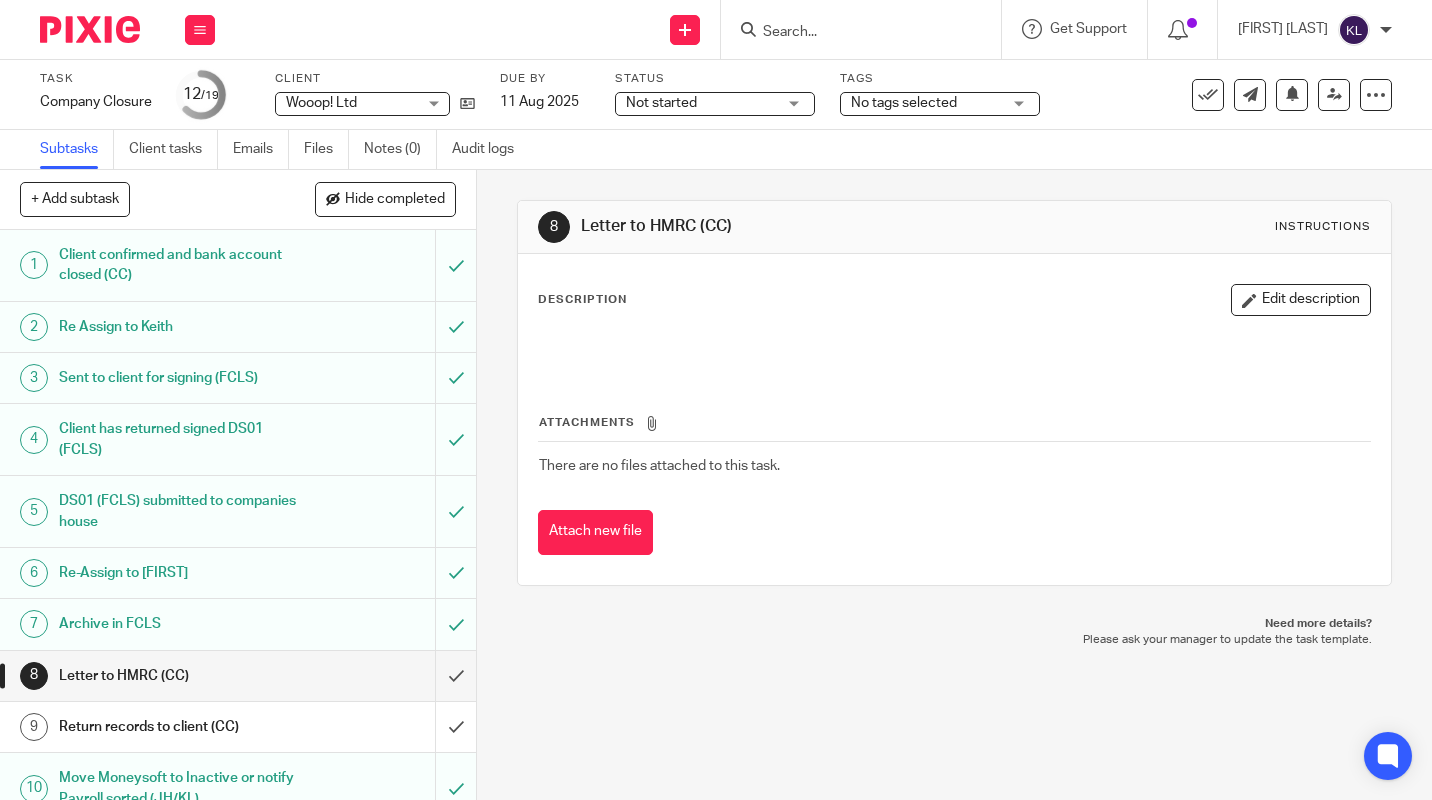 click at bounding box center [1463, 63] 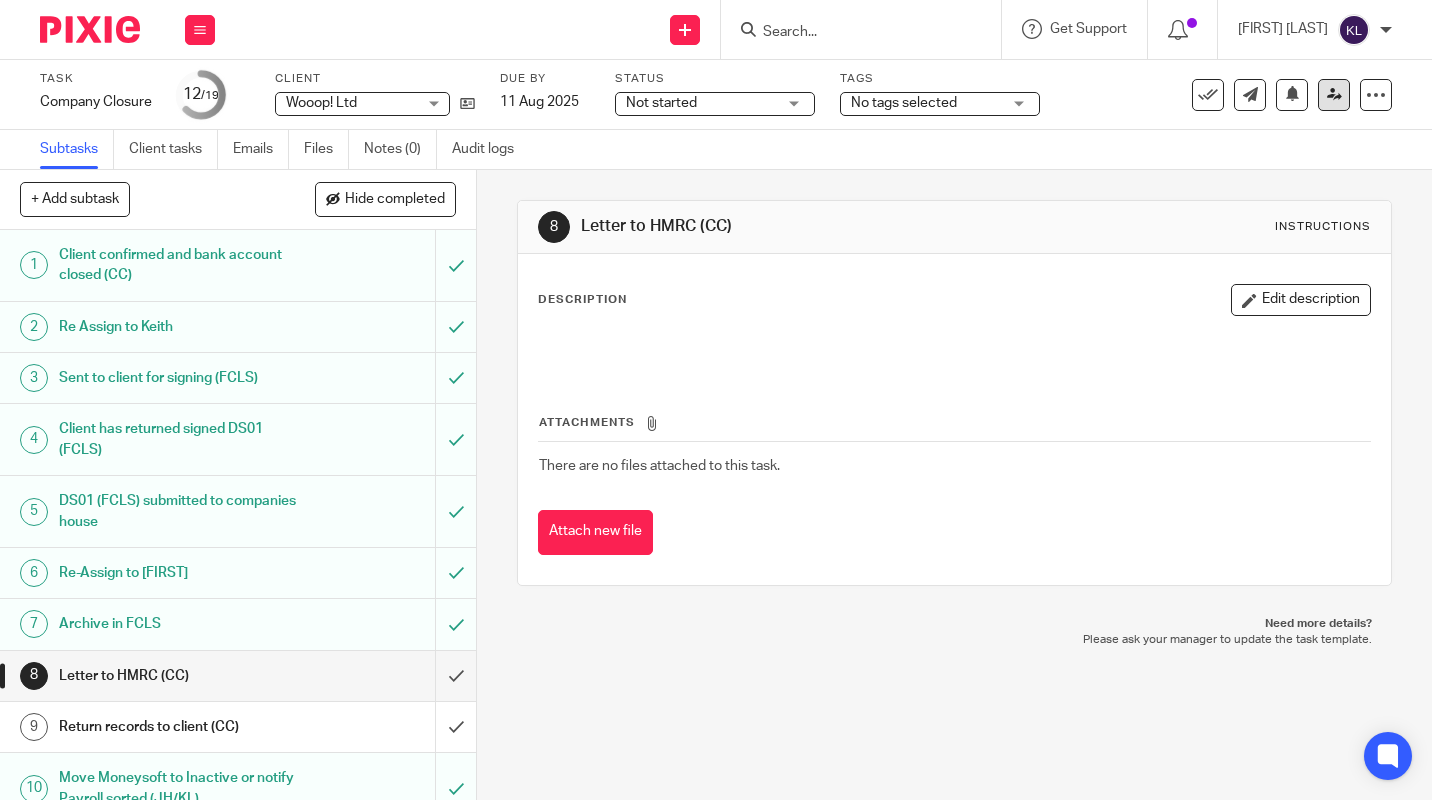 click at bounding box center (1334, 94) 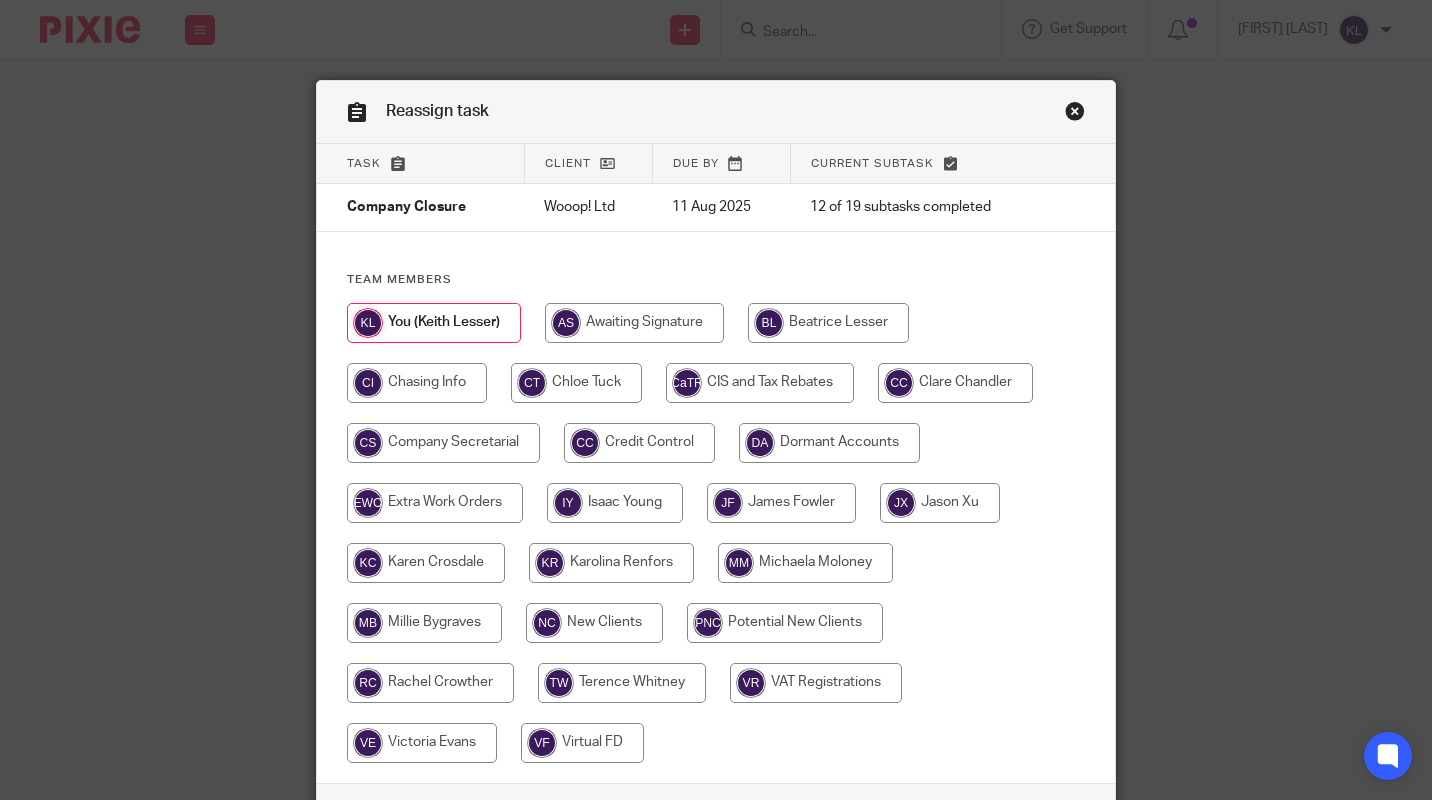 scroll, scrollTop: 0, scrollLeft: 0, axis: both 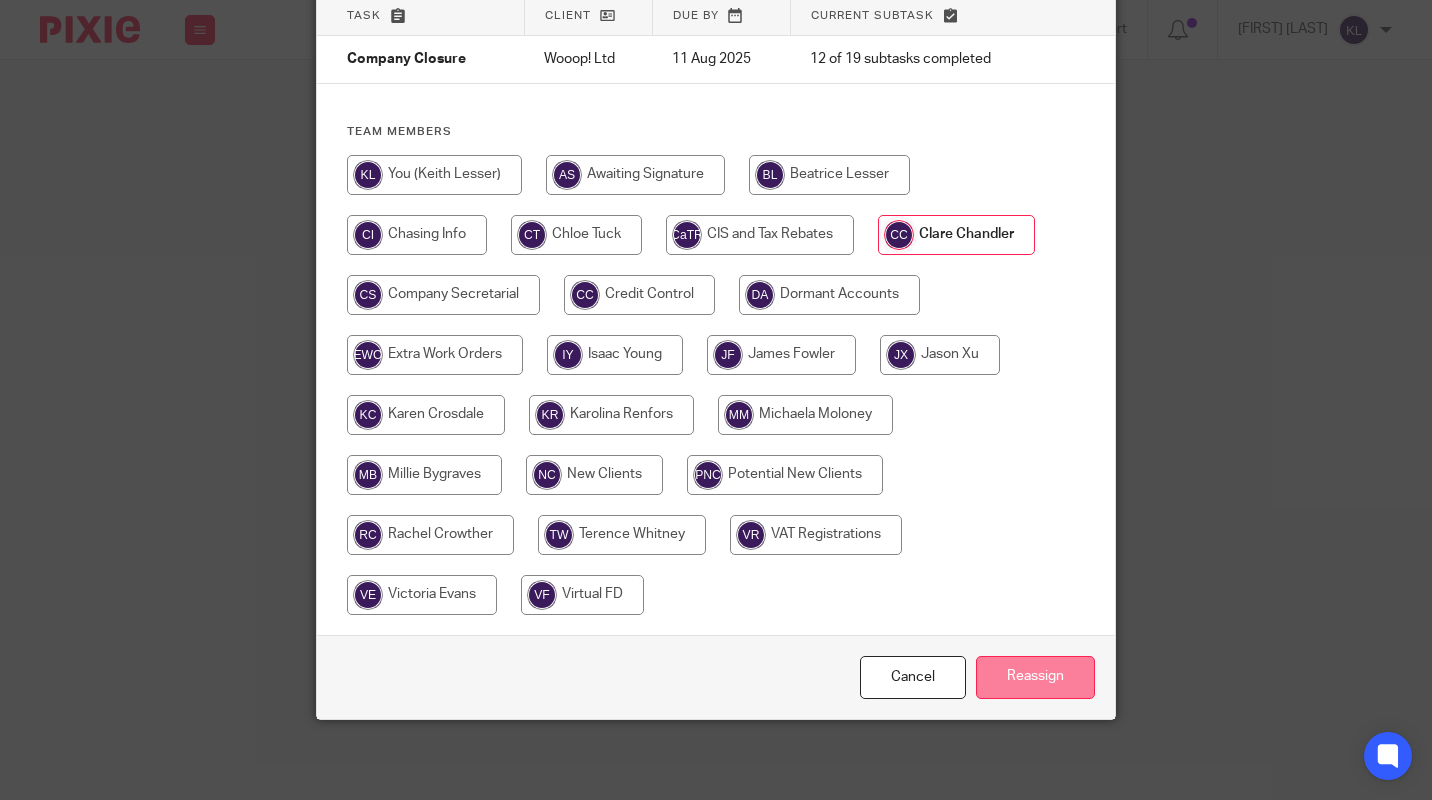 click on "Reassign" at bounding box center (1035, 677) 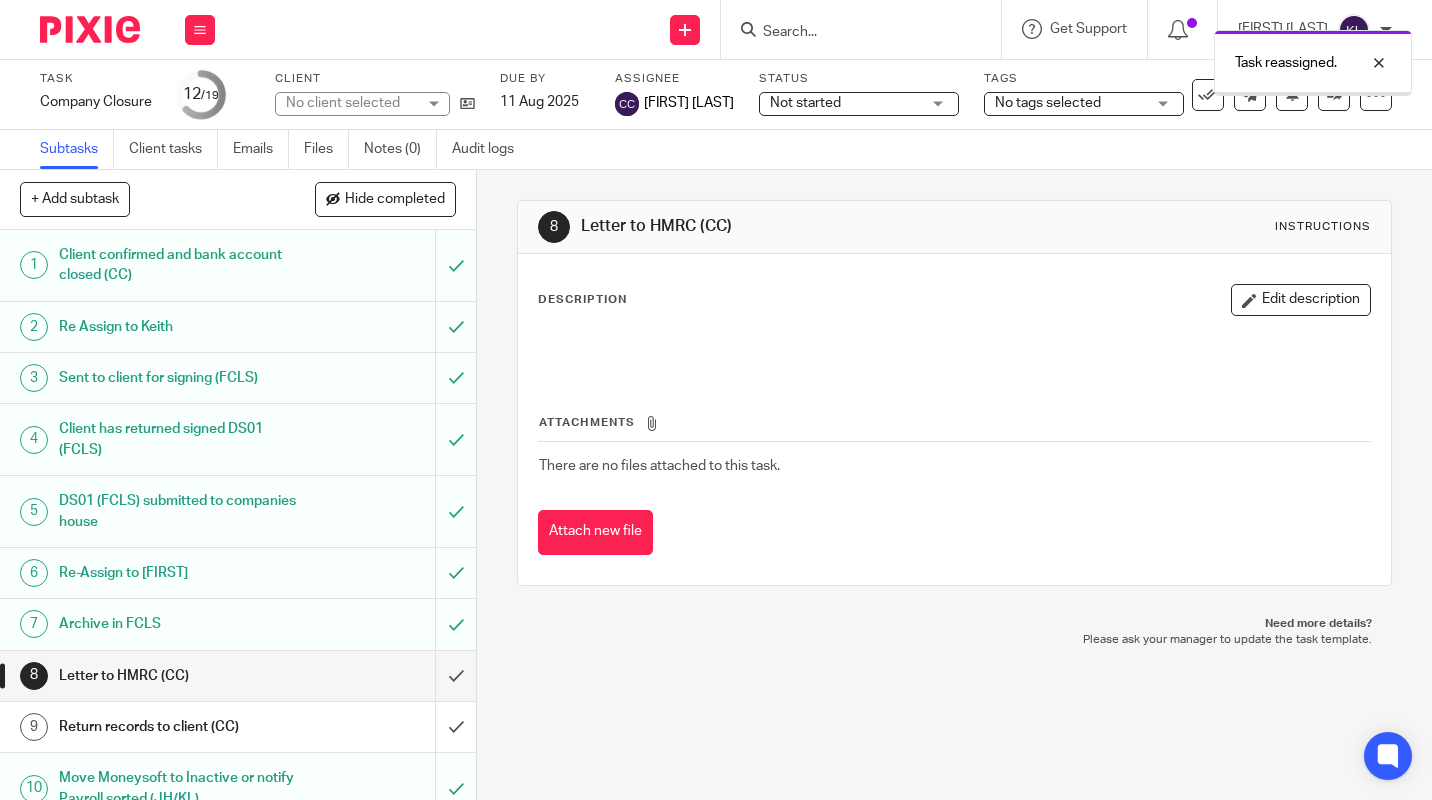scroll, scrollTop: 0, scrollLeft: 0, axis: both 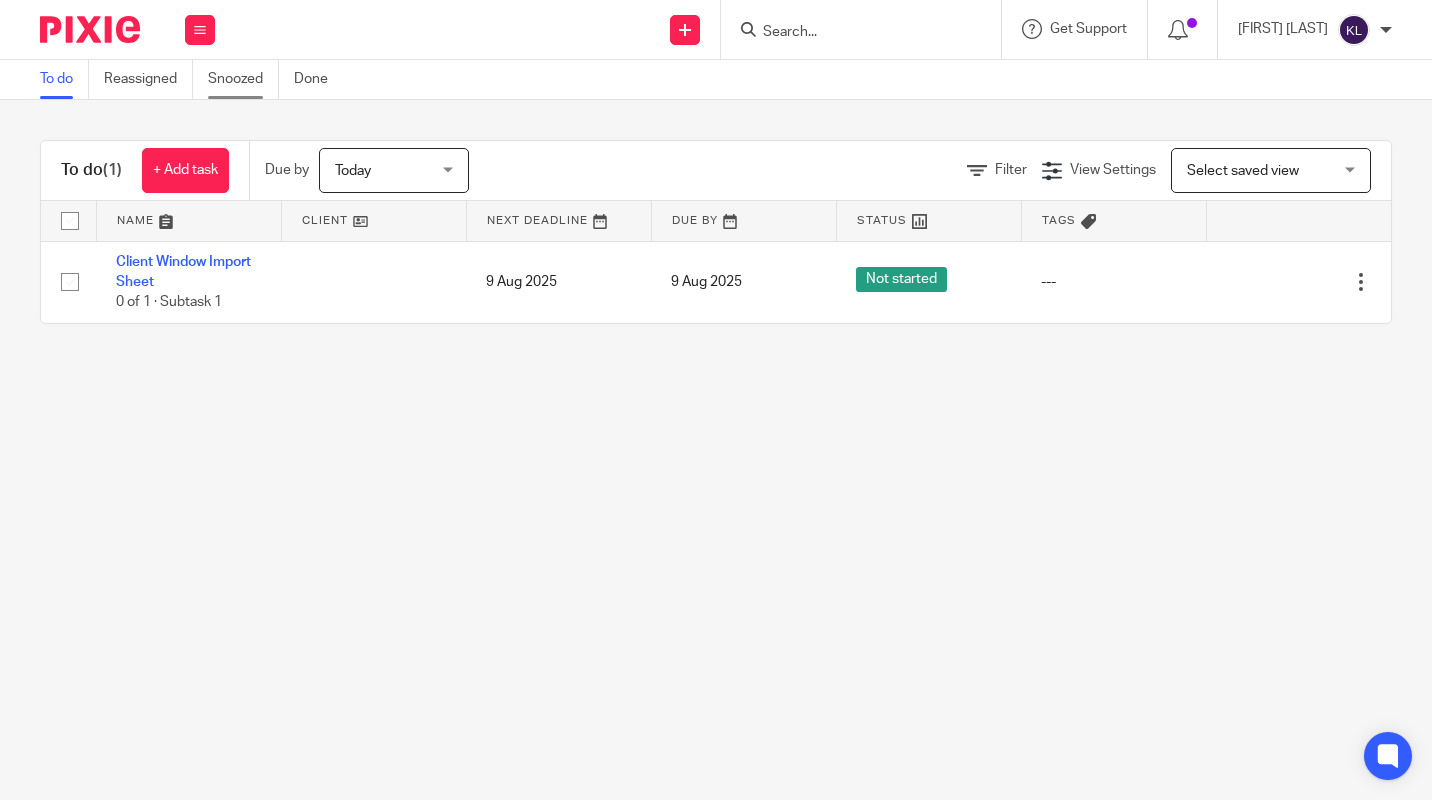 click on "Snoozed" at bounding box center (243, 79) 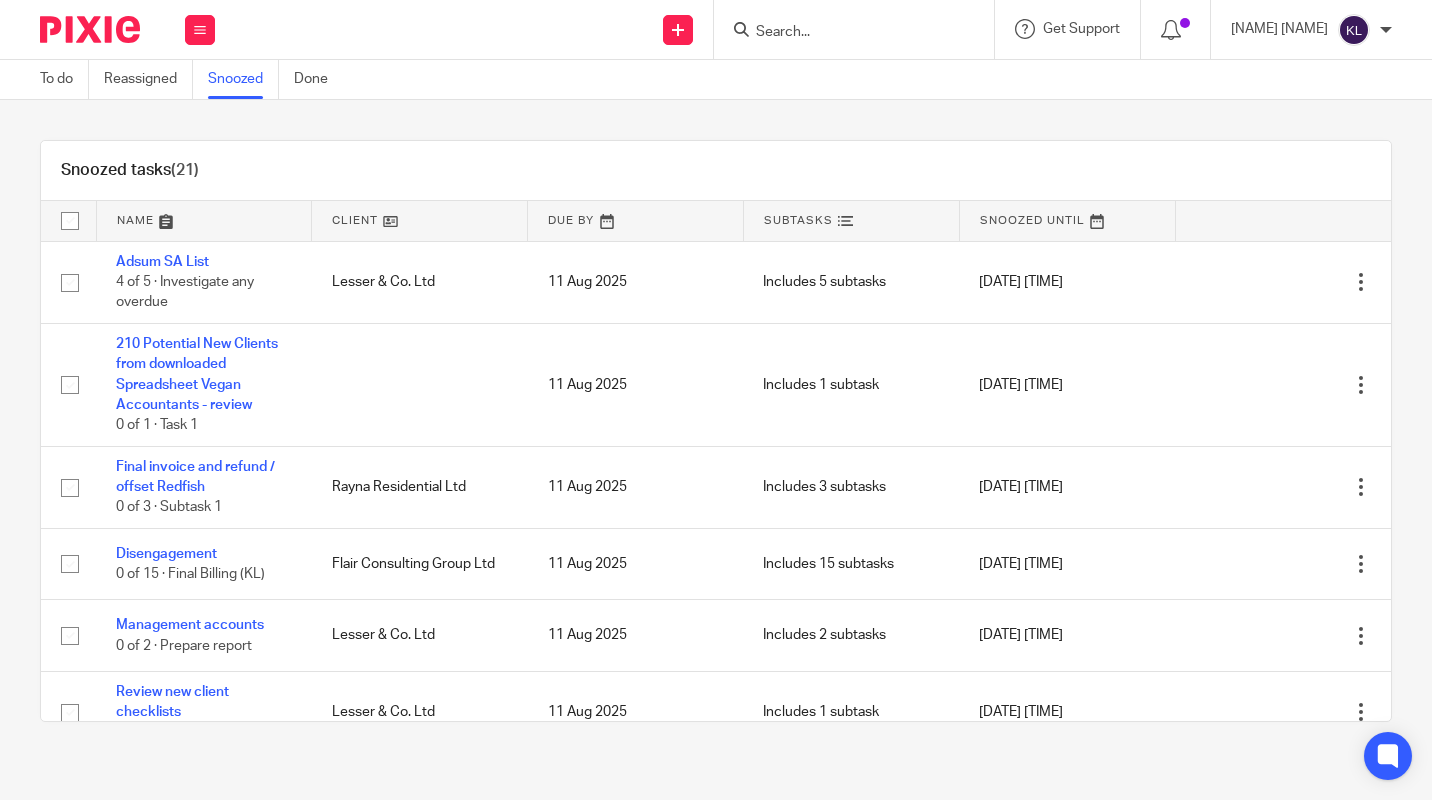 scroll, scrollTop: 0, scrollLeft: 0, axis: both 